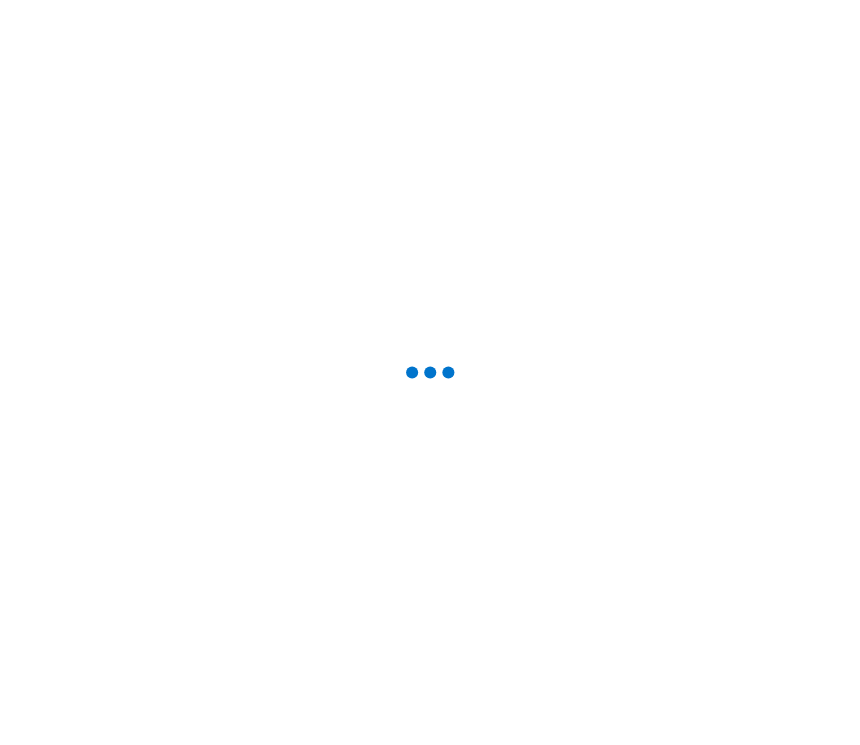 scroll, scrollTop: 0, scrollLeft: 0, axis: both 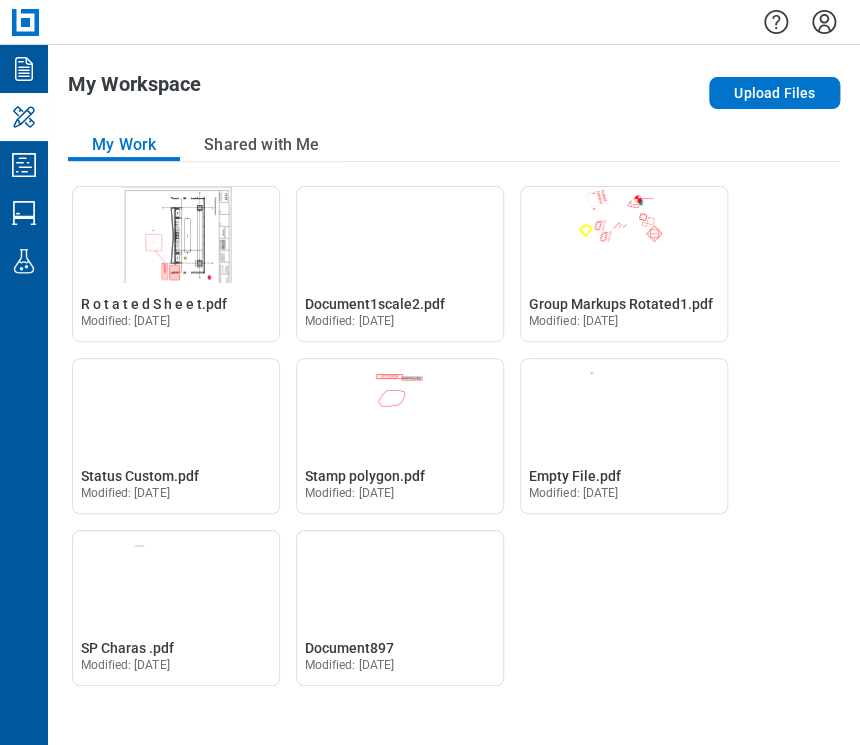 click at bounding box center [454, 22] 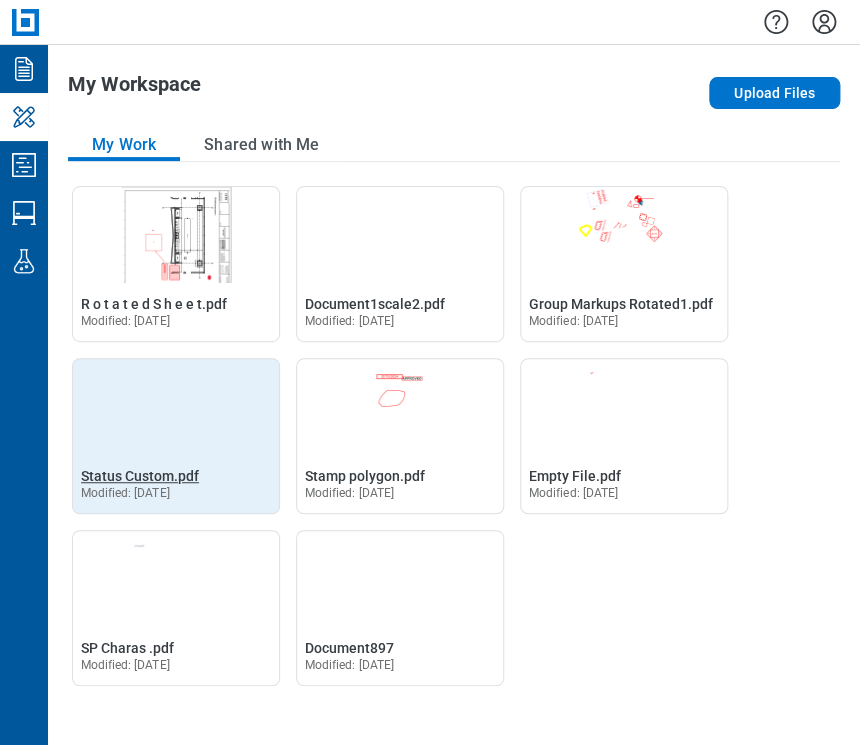 click on "Status Custom.pdf" at bounding box center [140, 476] 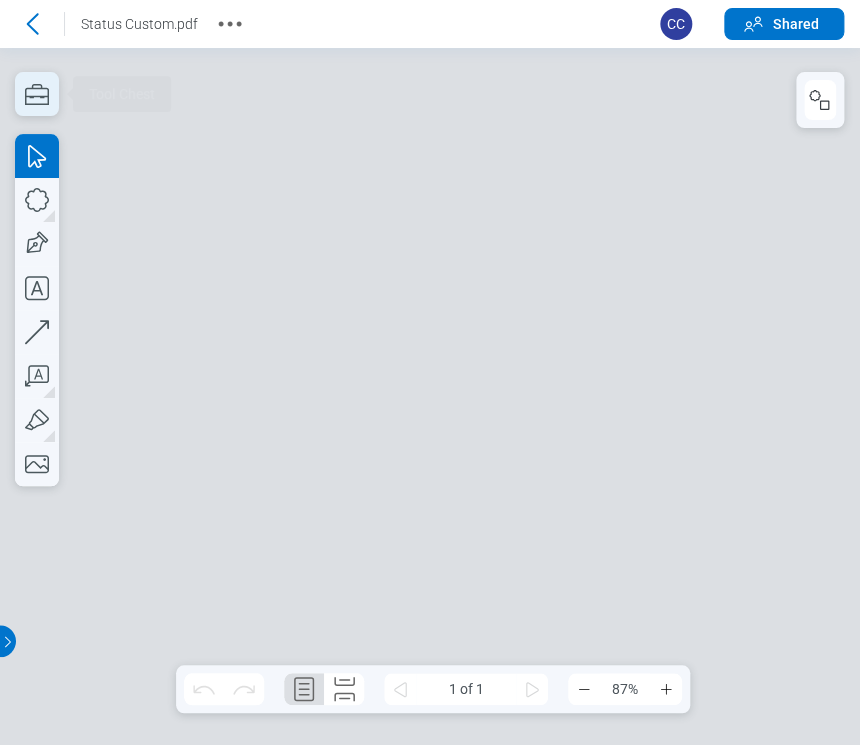 scroll, scrollTop: 0, scrollLeft: 0, axis: both 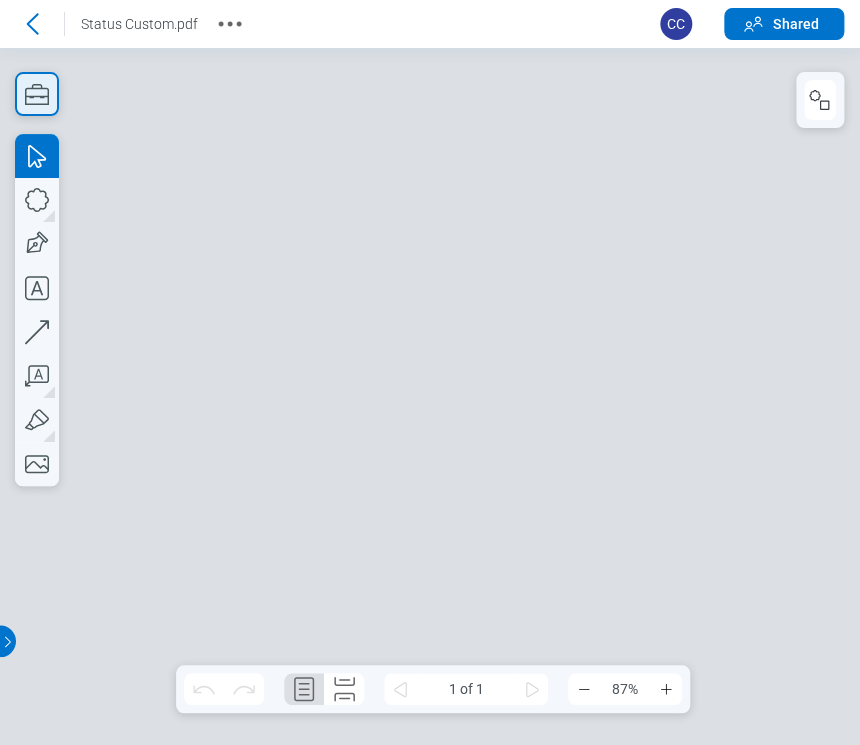 click 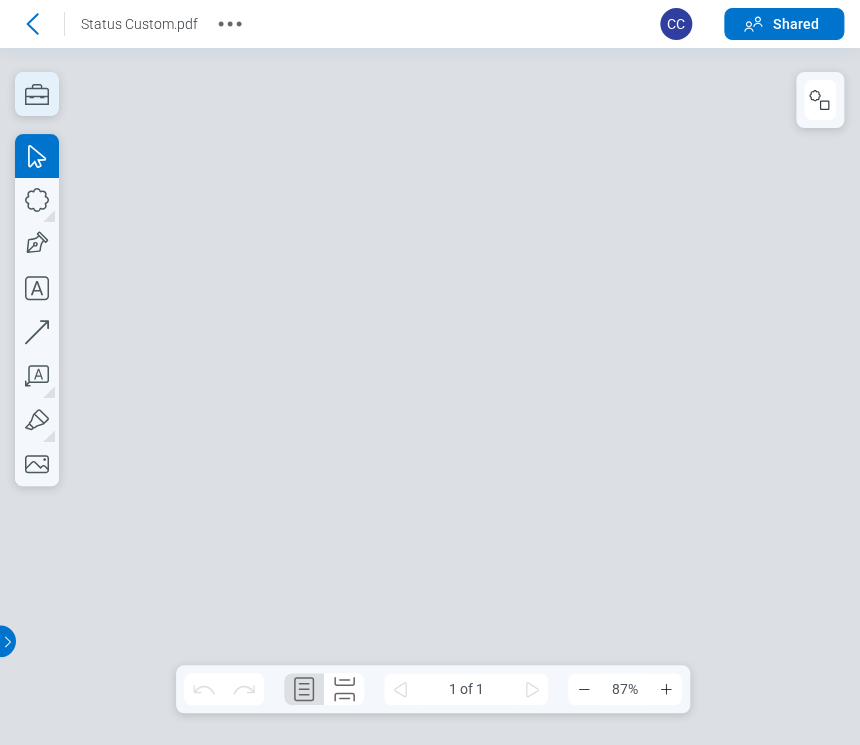 click 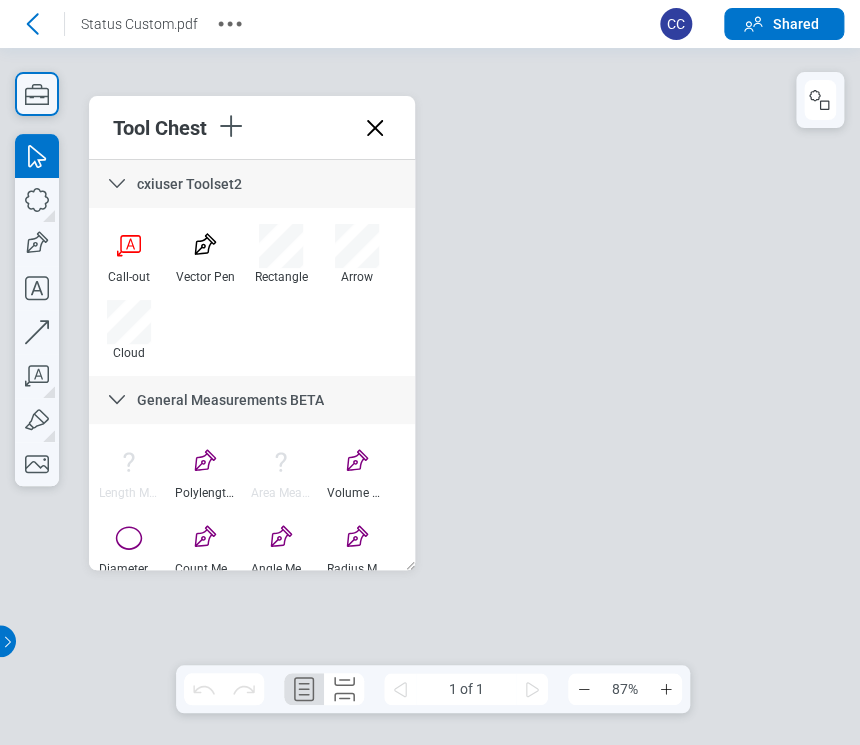 scroll, scrollTop: 22, scrollLeft: 0, axis: vertical 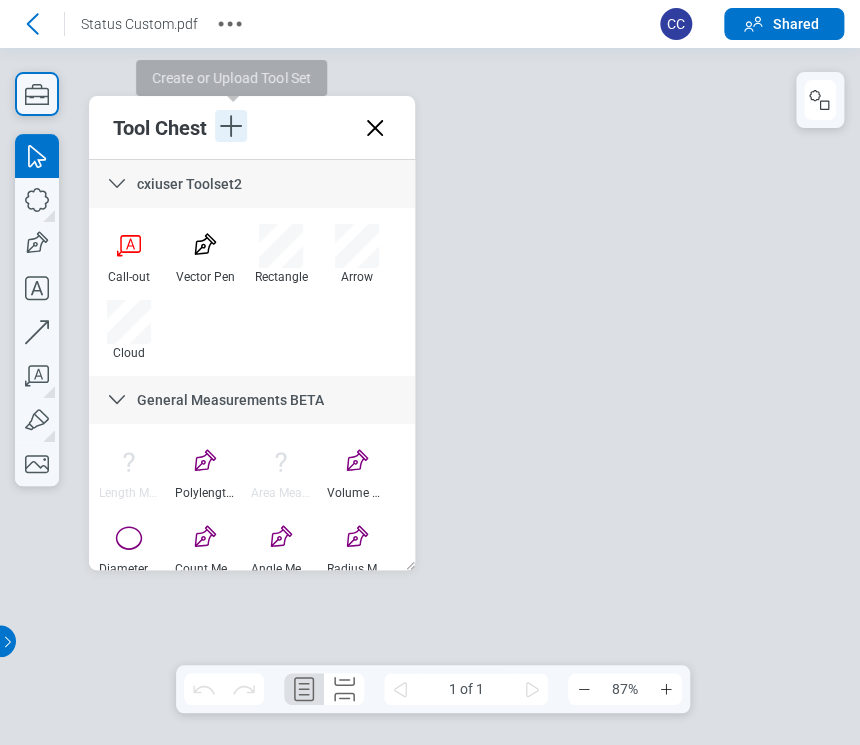 click 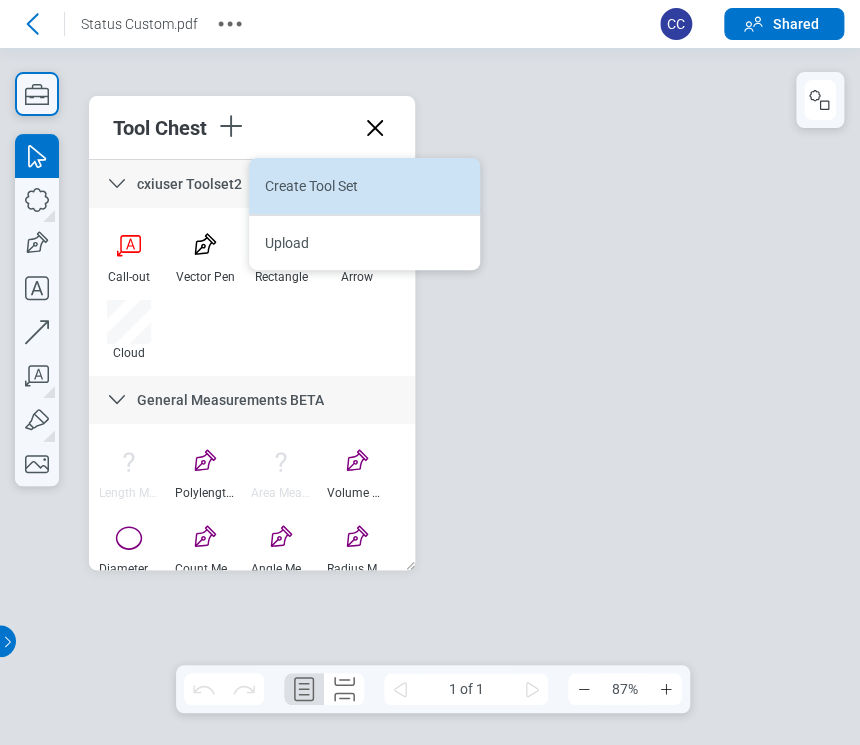 click on "Create Tool Set" at bounding box center (364, 186) 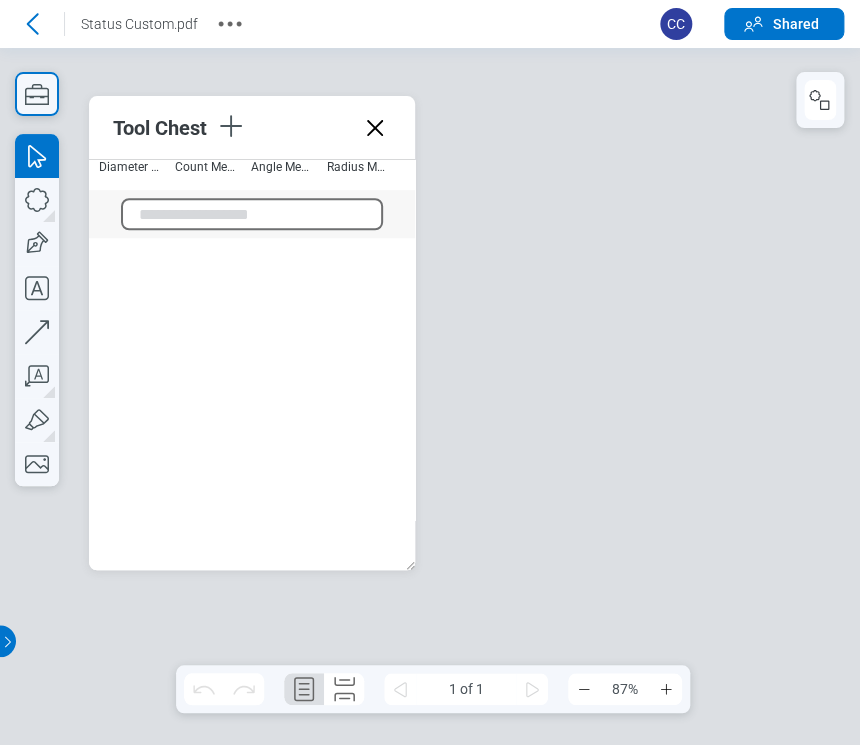 scroll, scrollTop: 432, scrollLeft: 0, axis: vertical 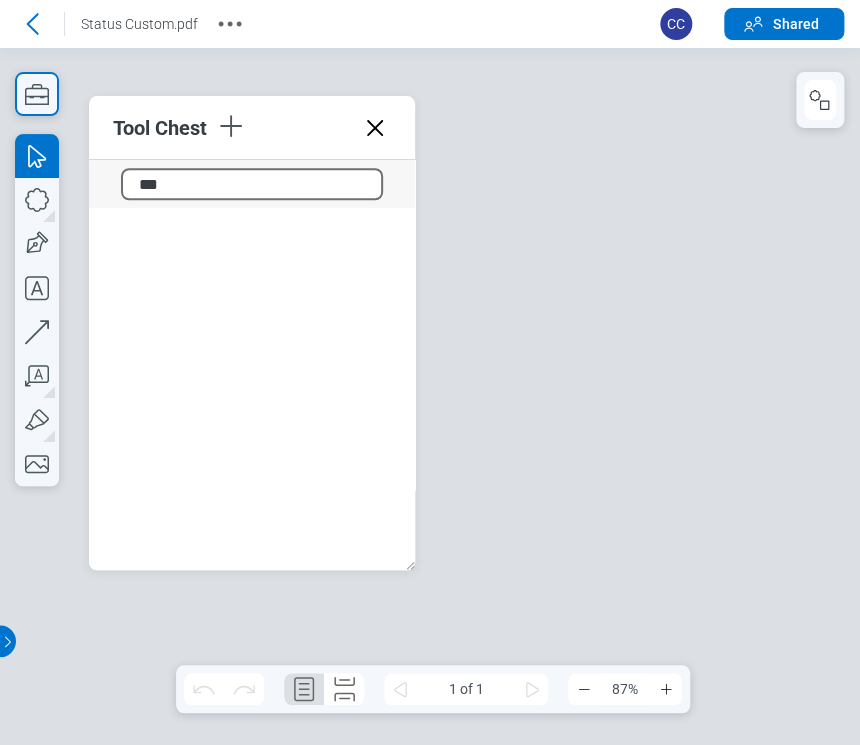 type on "****" 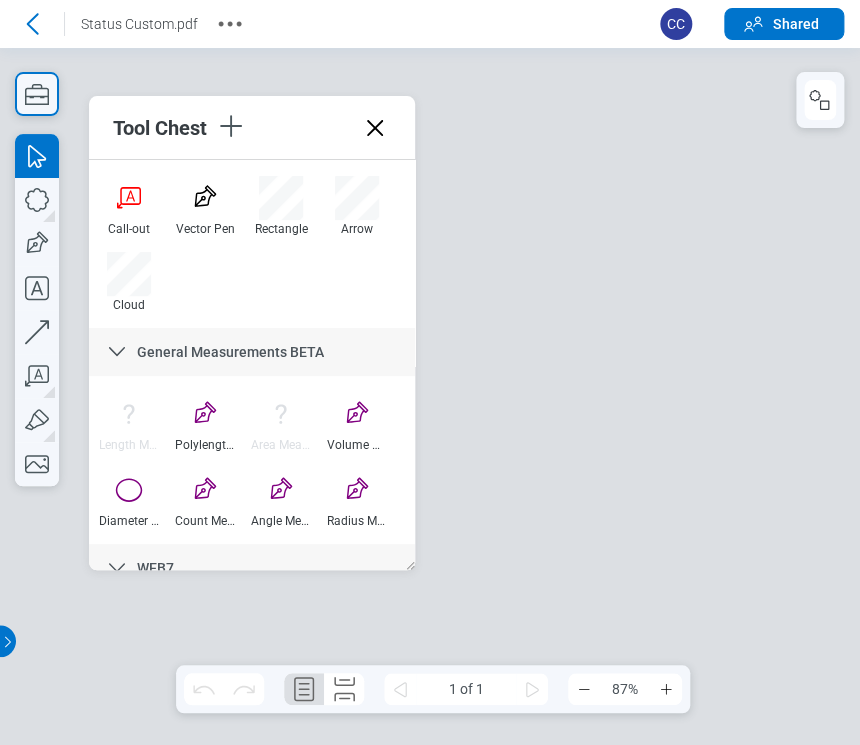 scroll, scrollTop: 0, scrollLeft: 0, axis: both 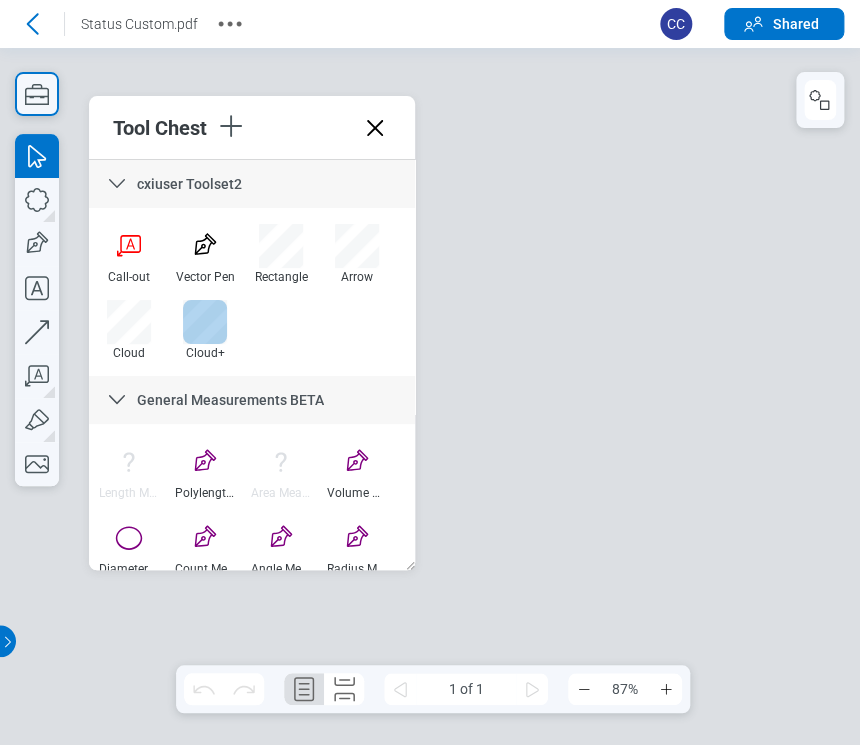 drag, startPoint x: 200, startPoint y: 324, endPoint x: 221, endPoint y: 327, distance: 21.213203 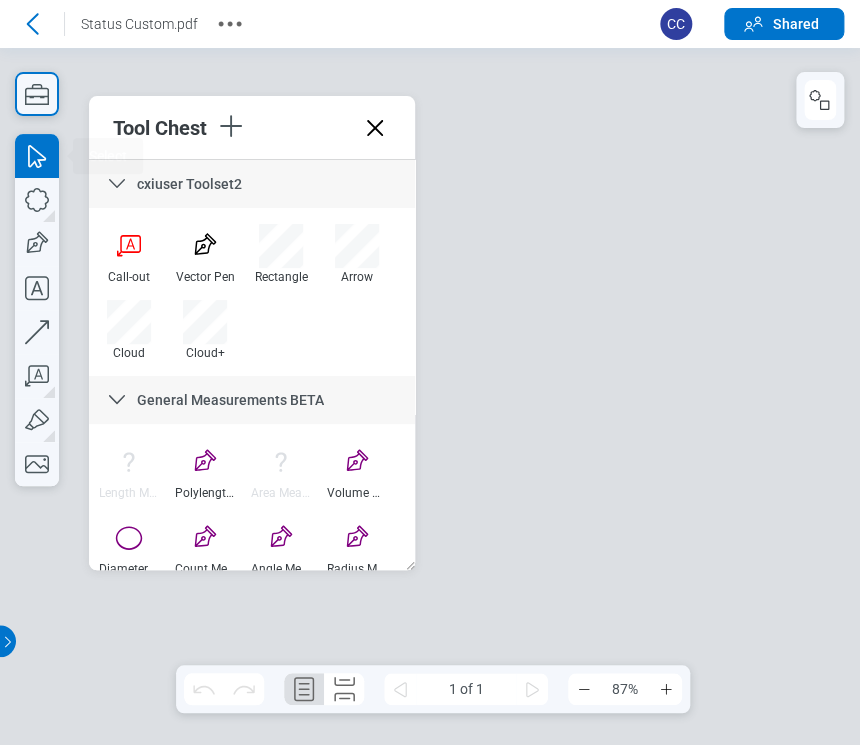 type 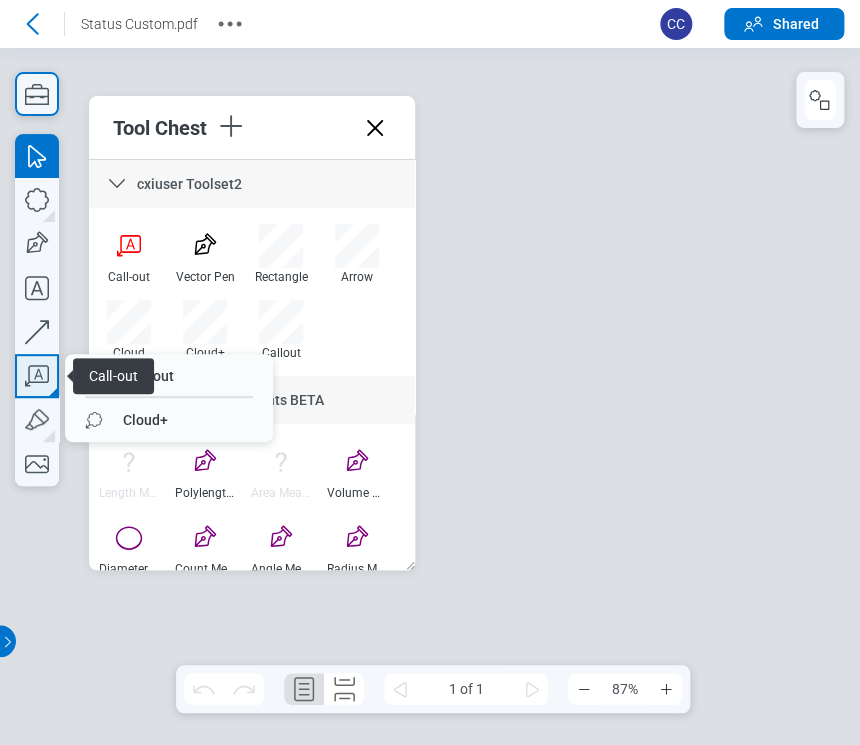 click 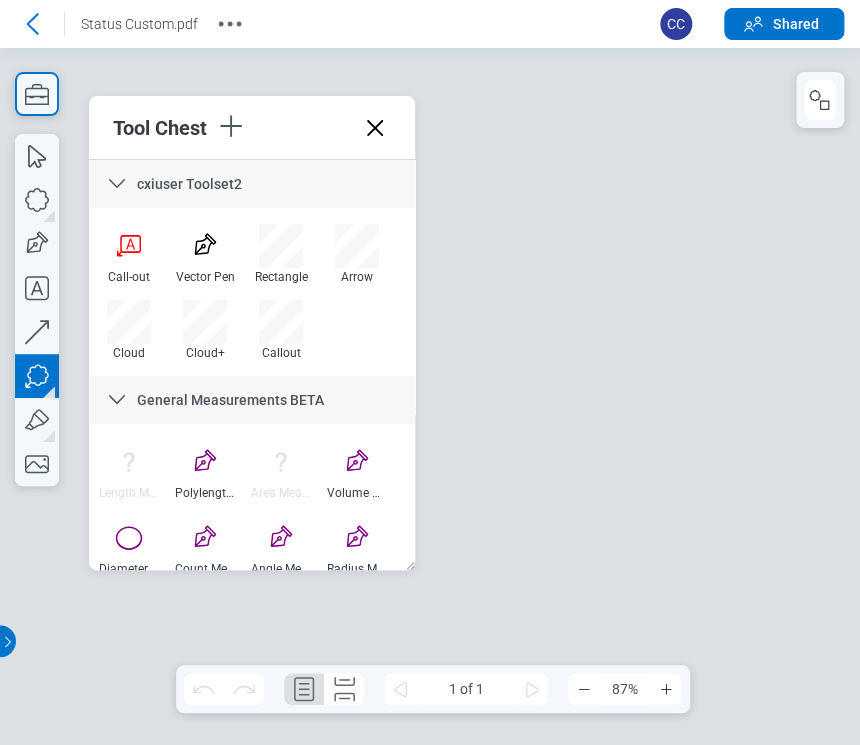 type 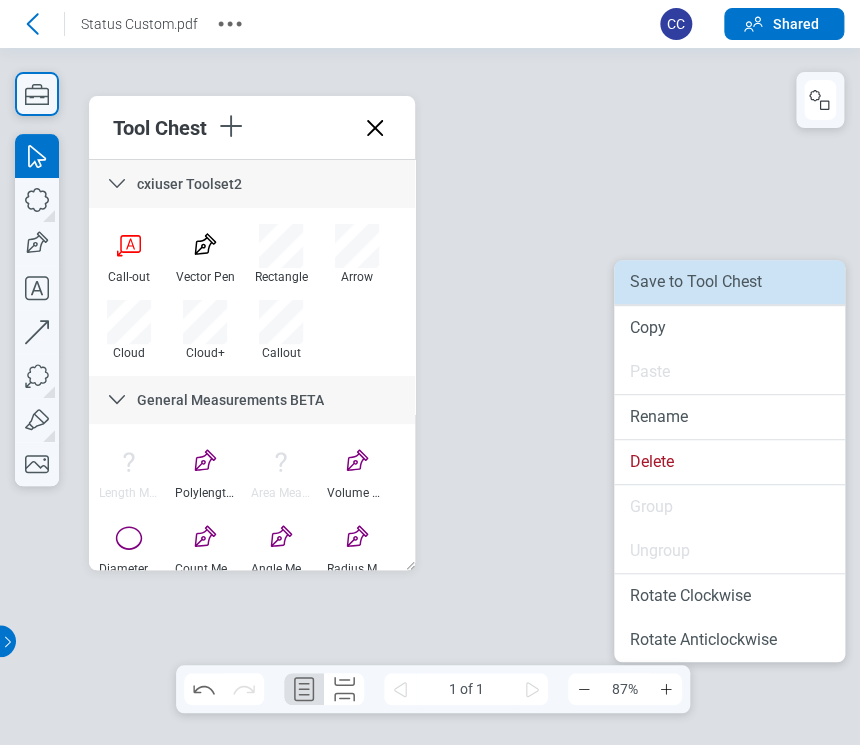 click on "Save to Tool Chest" at bounding box center (729, 282) 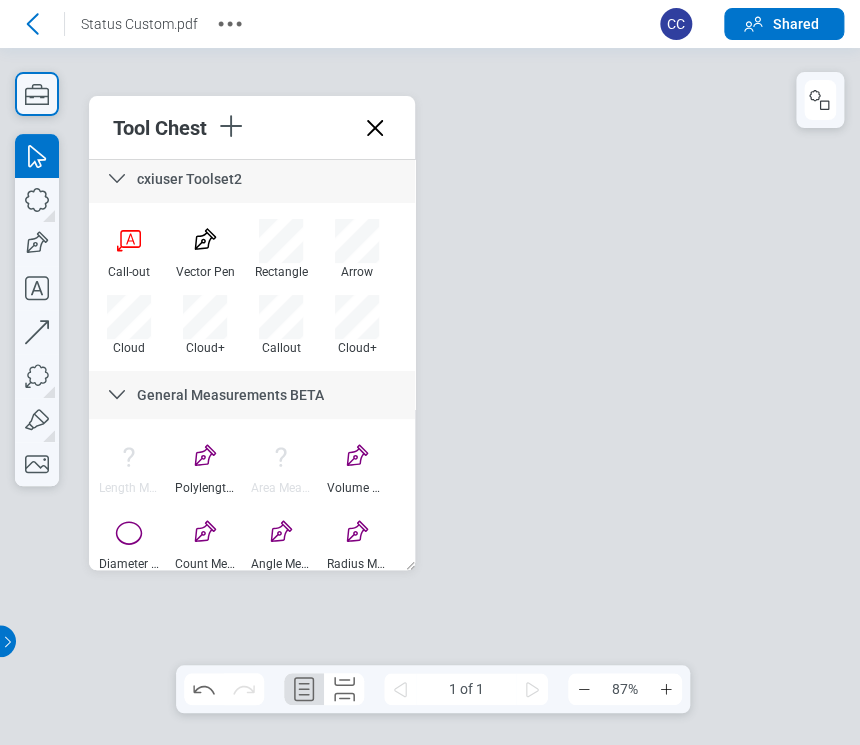 scroll, scrollTop: 0, scrollLeft: 0, axis: both 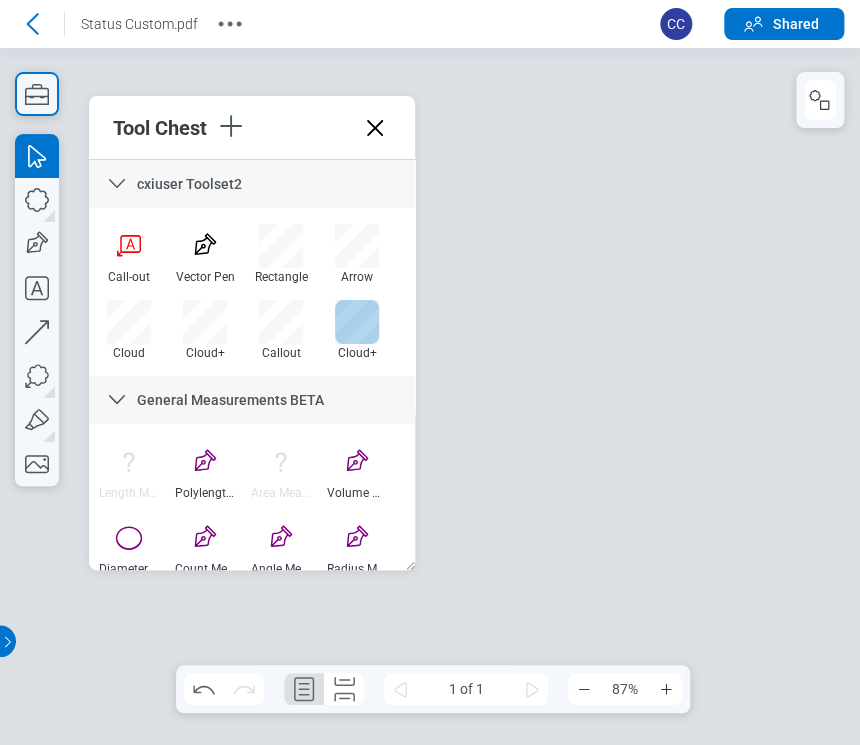 click at bounding box center (357, 322) 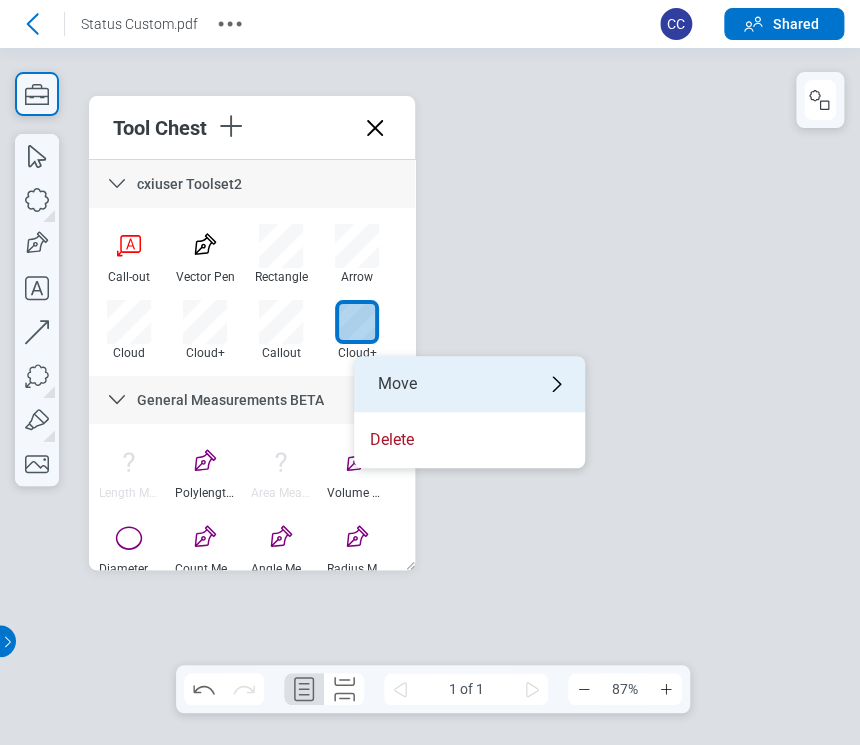 click on "Move" at bounding box center [469, 384] 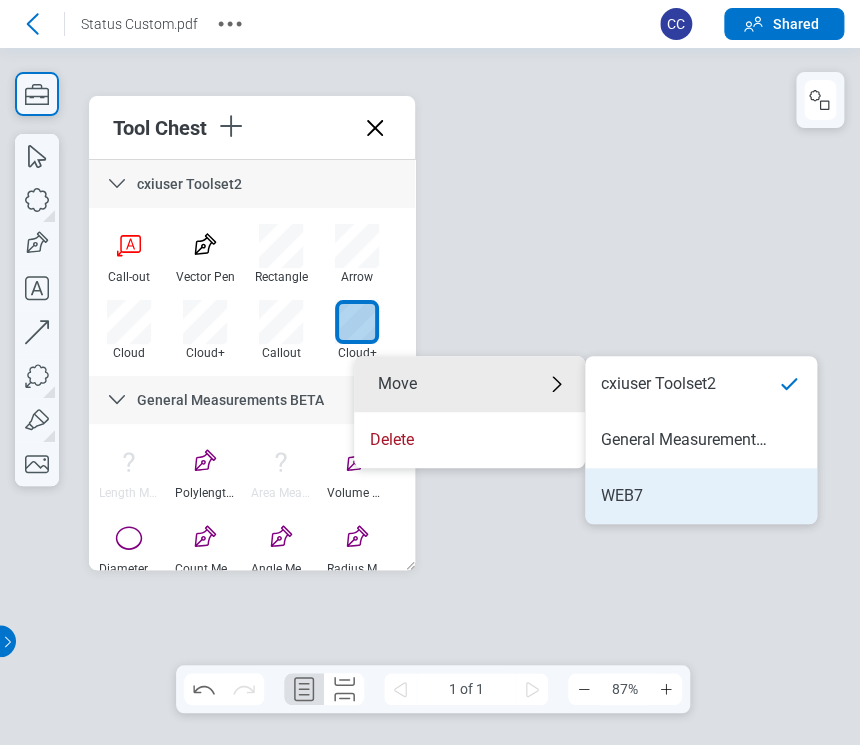 click on "WEB7" at bounding box center [701, 496] 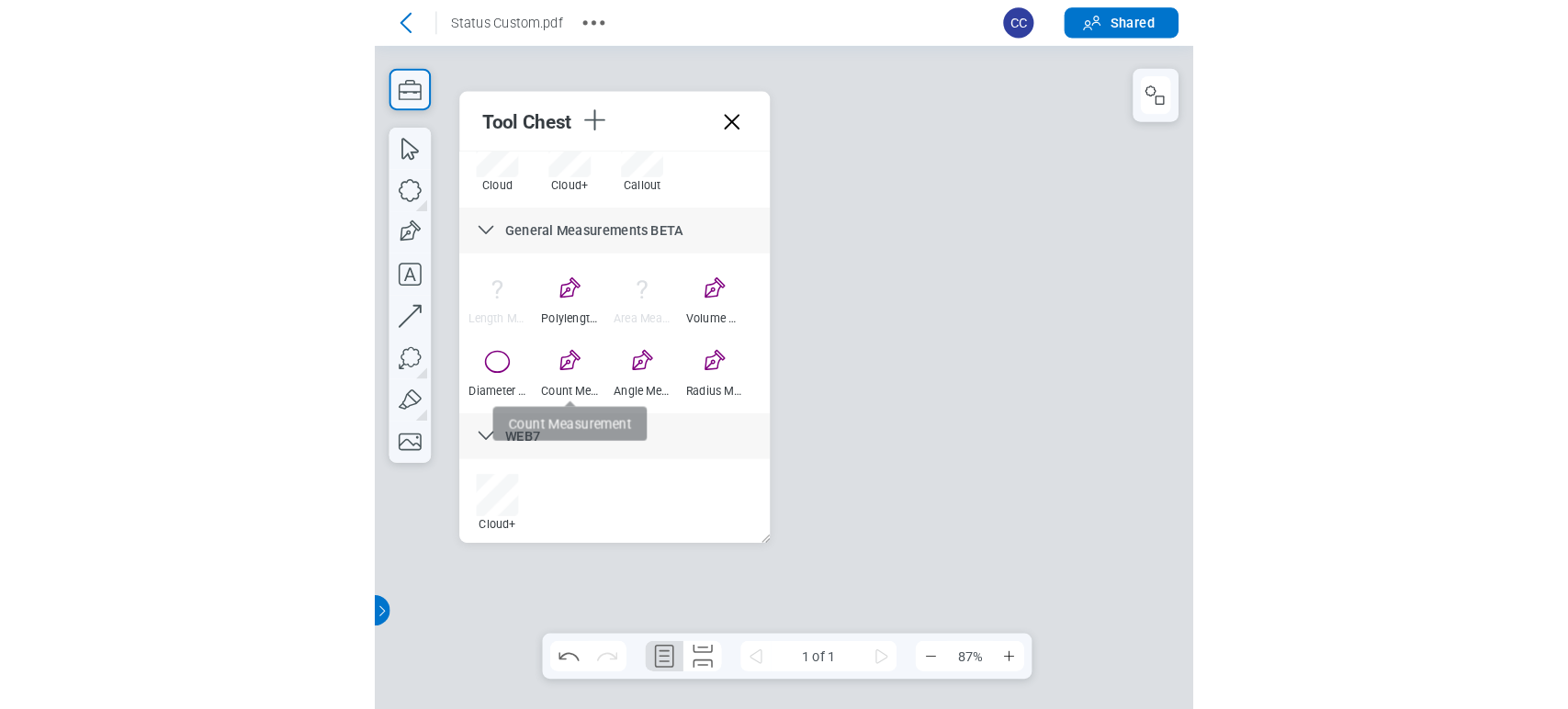 scroll, scrollTop: 149, scrollLeft: 0, axis: vertical 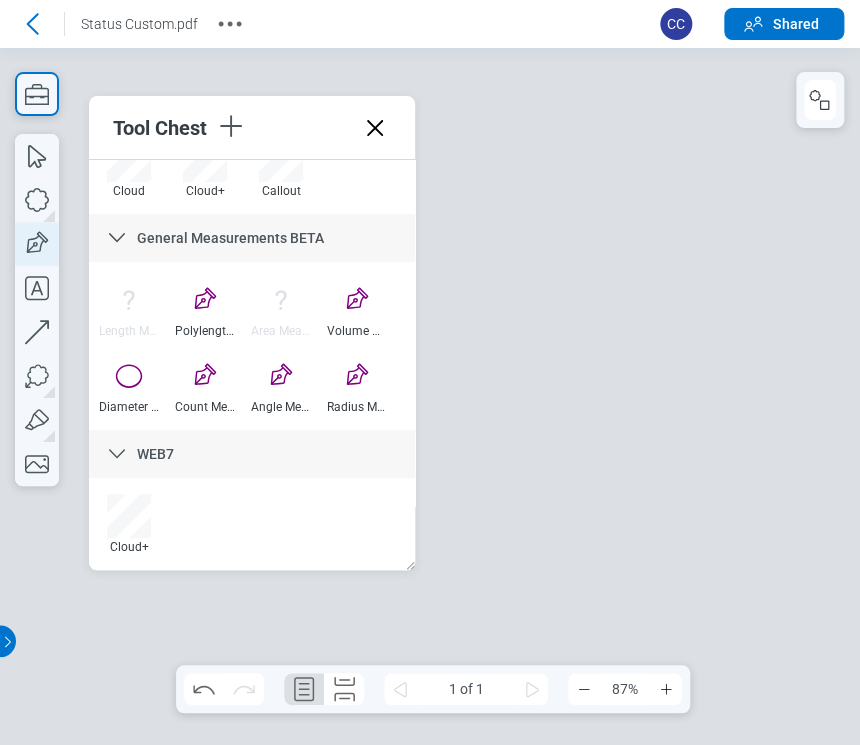 click 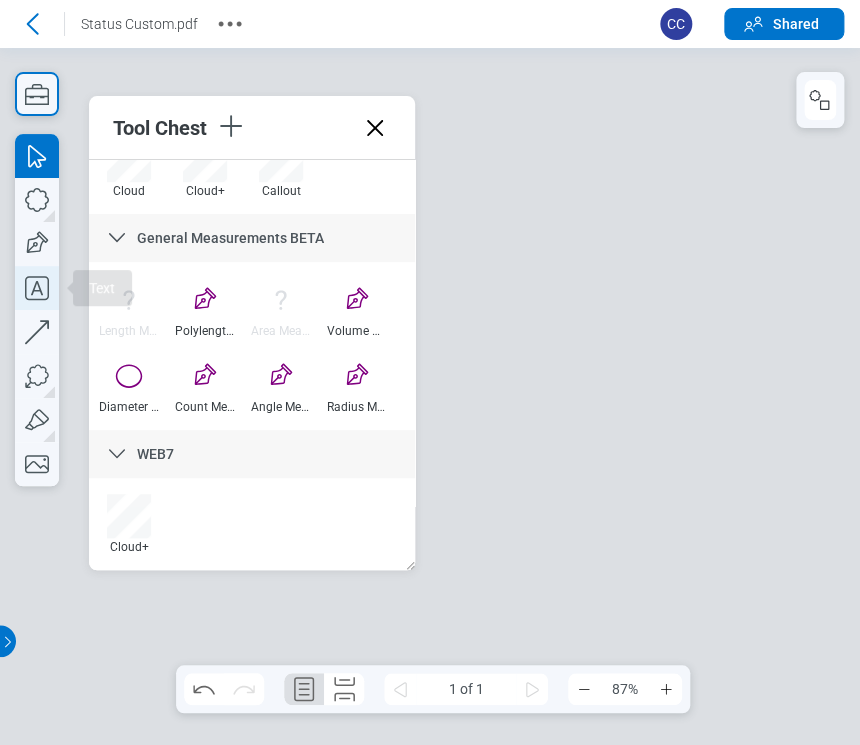 click 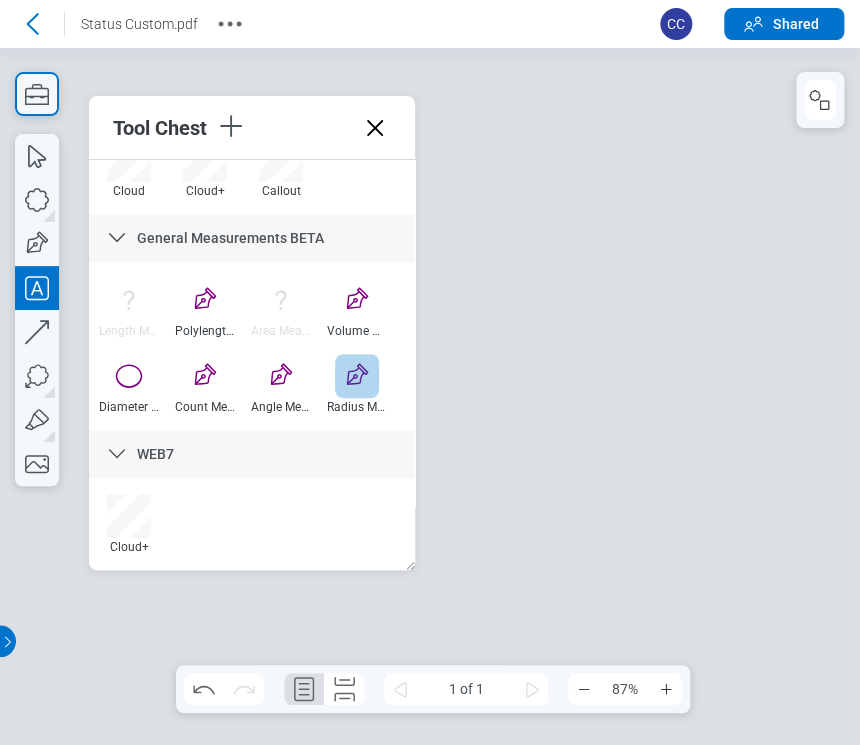 type 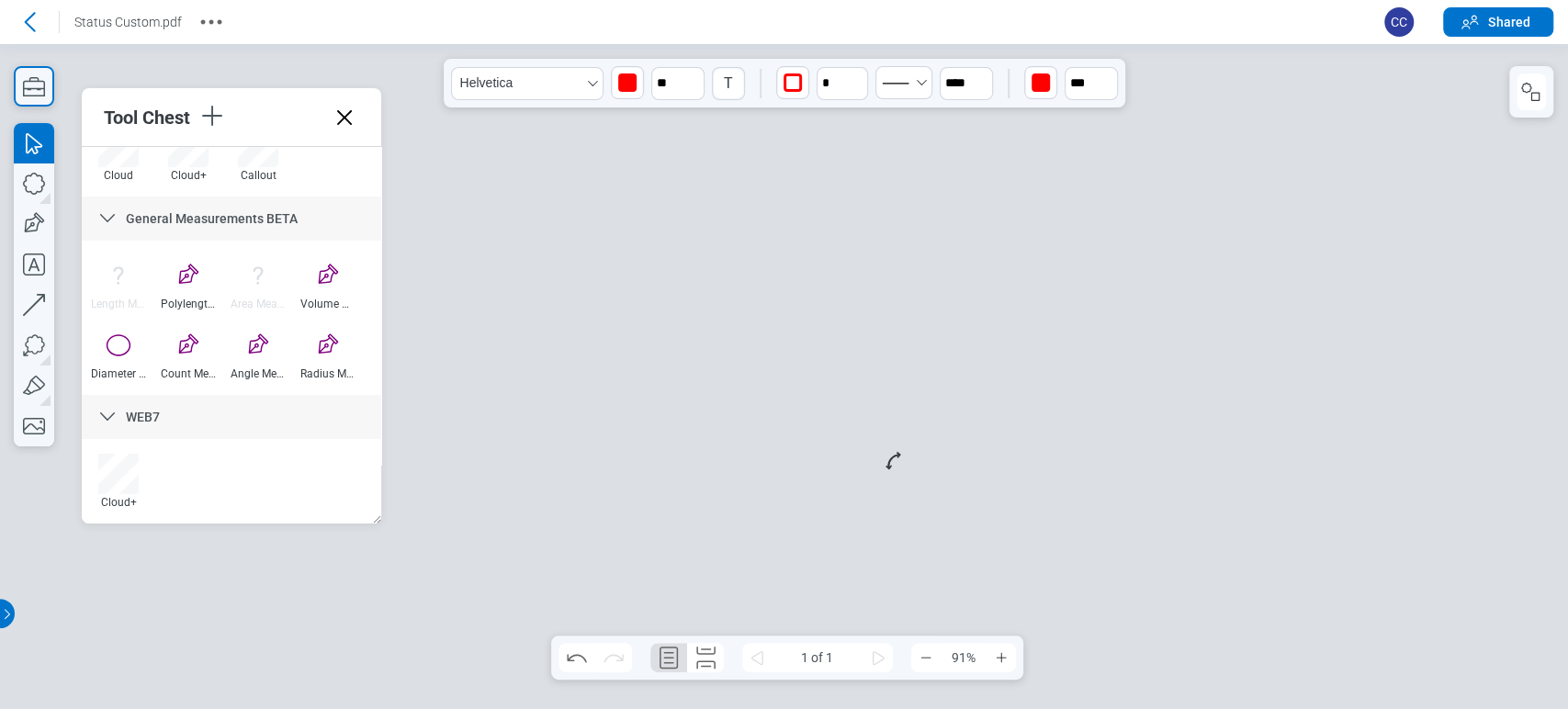 click 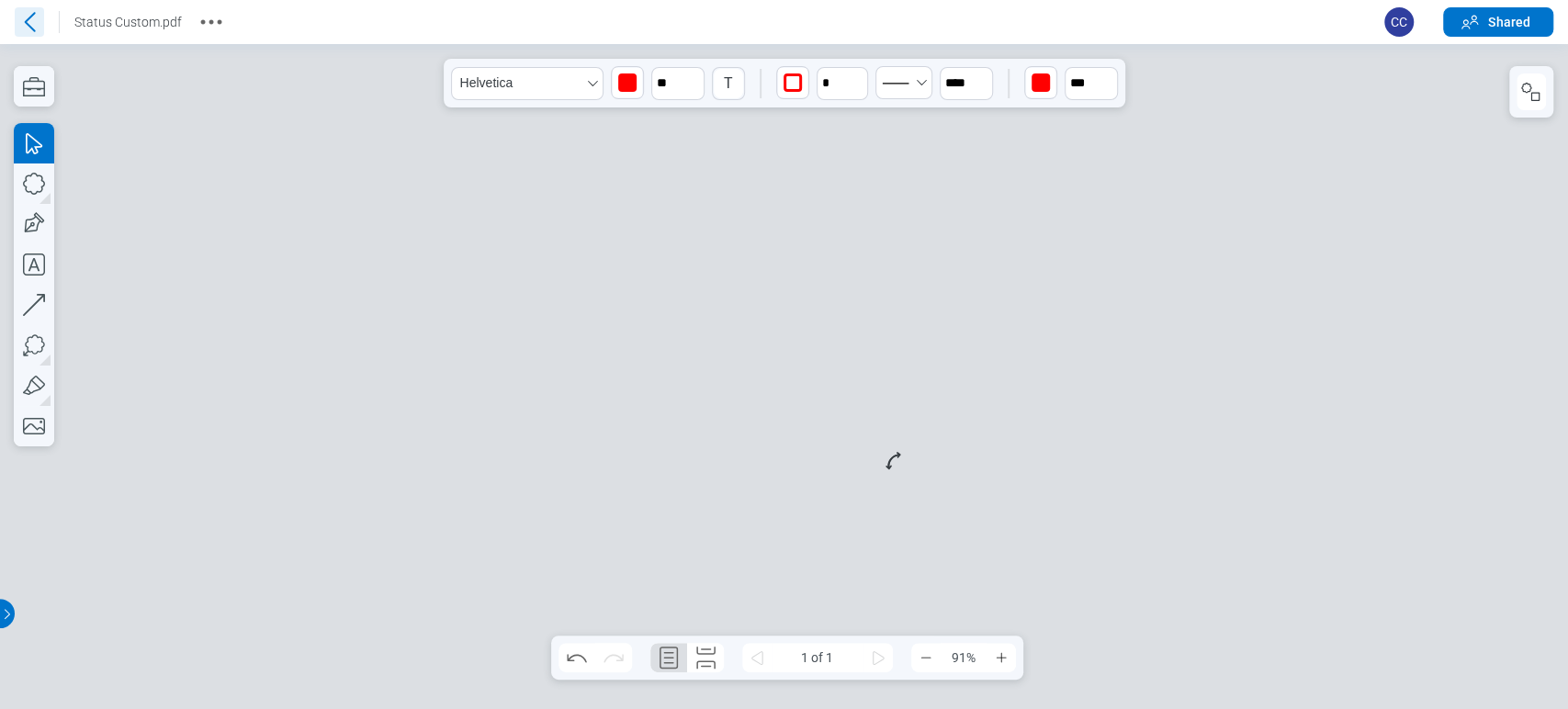 click 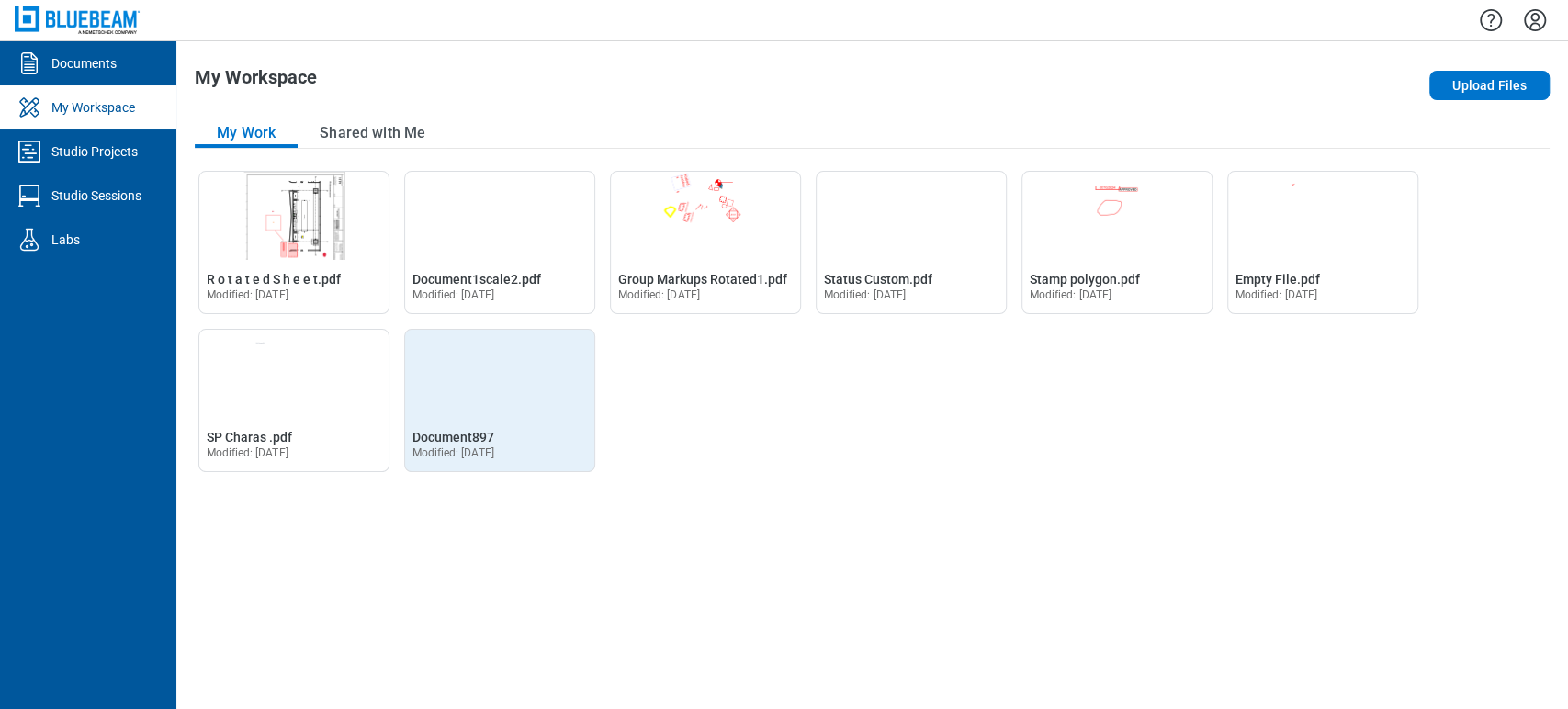 click on "Open Document897 in Editor Document897" at bounding box center (453, 437) 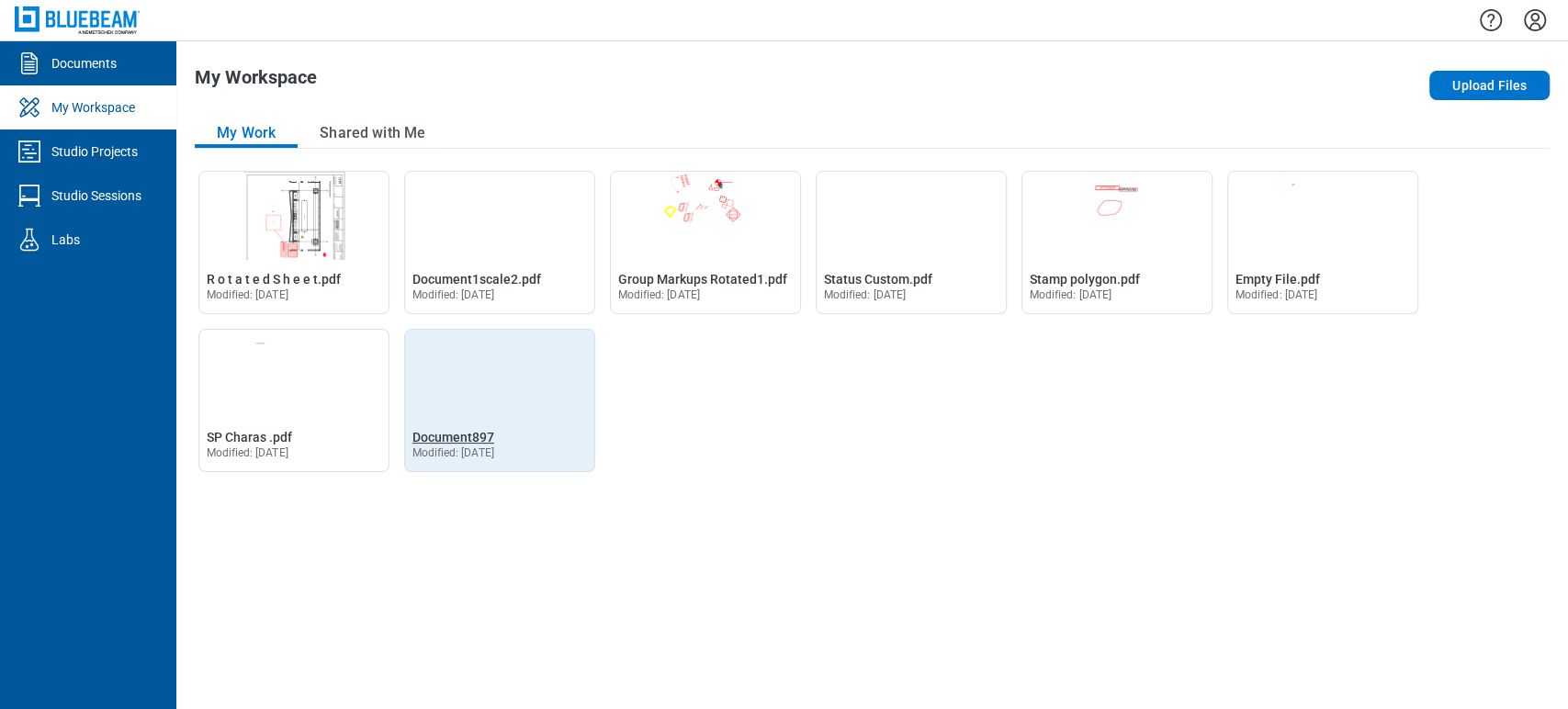 click on "Document897" at bounding box center (453, 437) 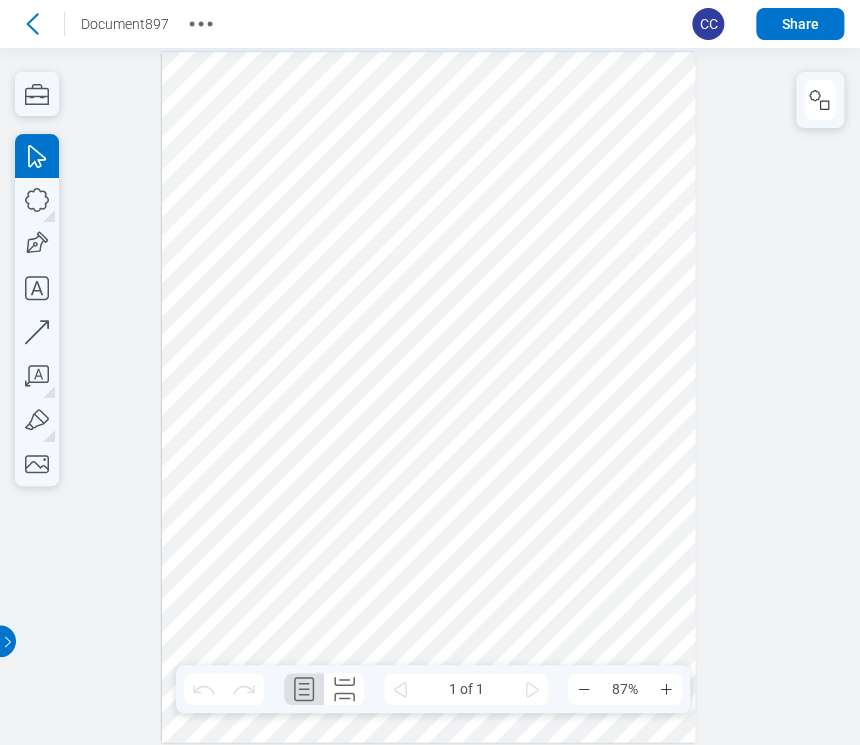 scroll, scrollTop: 0, scrollLeft: 0, axis: both 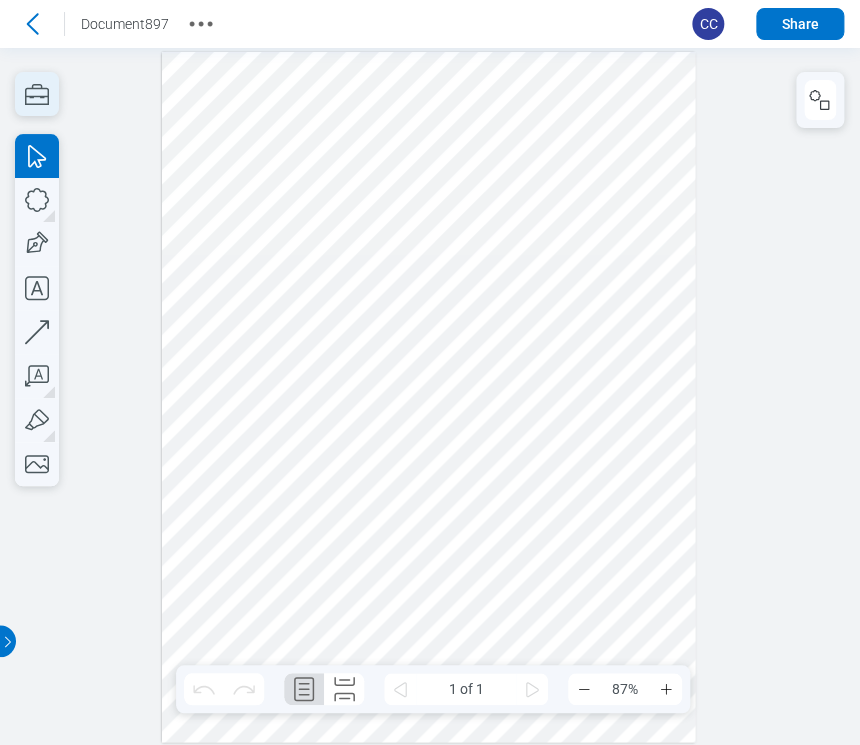 click 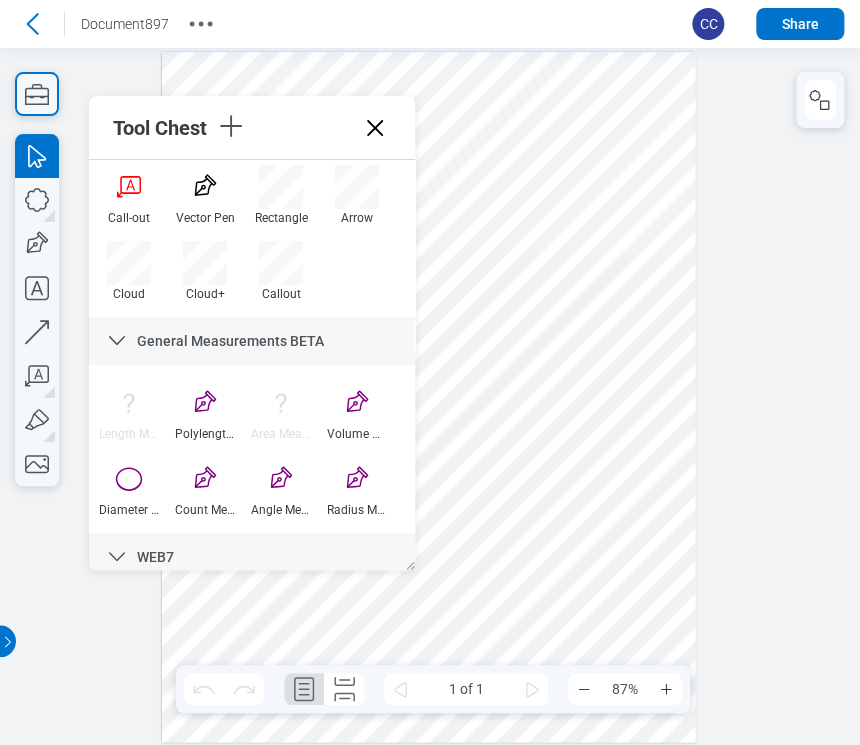 scroll, scrollTop: 0, scrollLeft: 0, axis: both 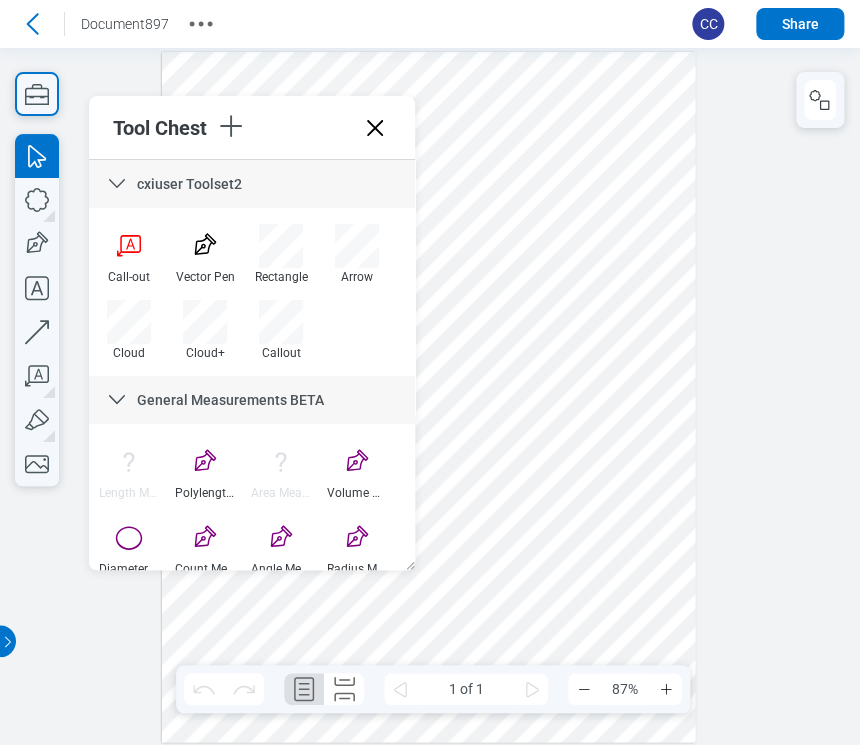 click at bounding box center (428, 397) 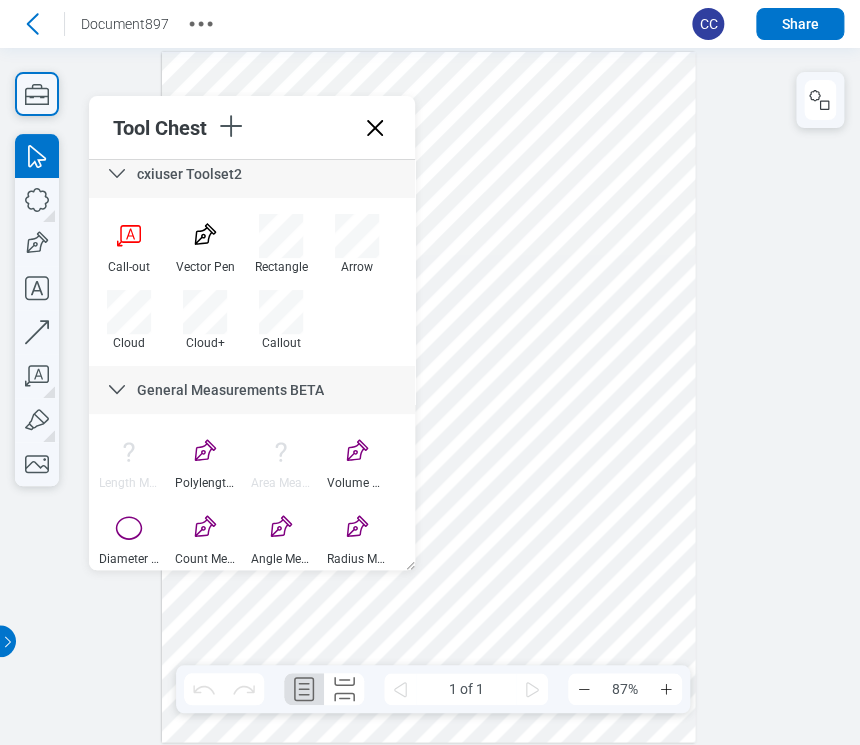 scroll, scrollTop: 0, scrollLeft: 0, axis: both 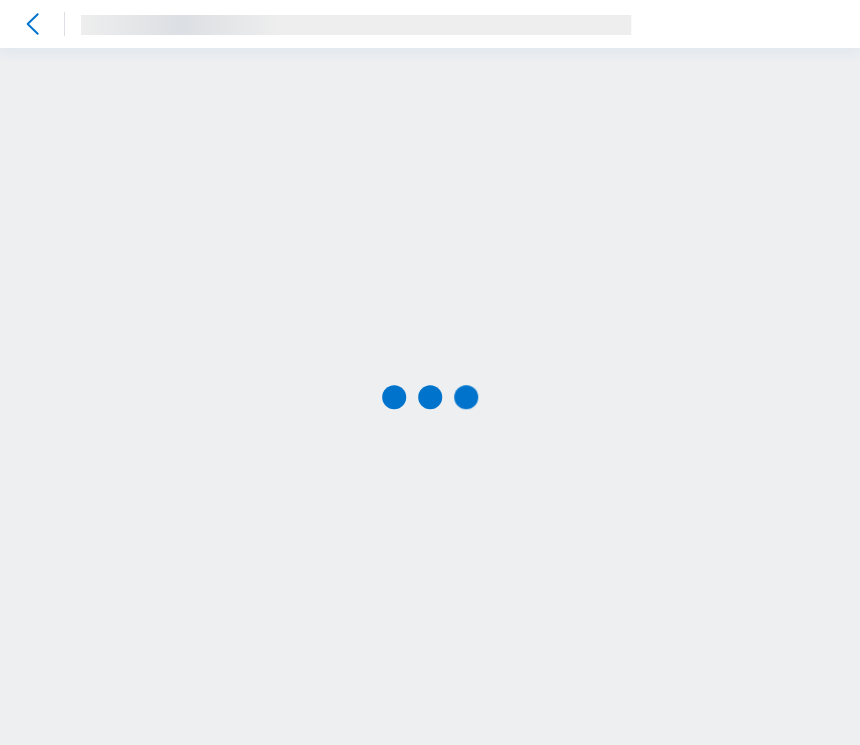 click at bounding box center (430, 396) 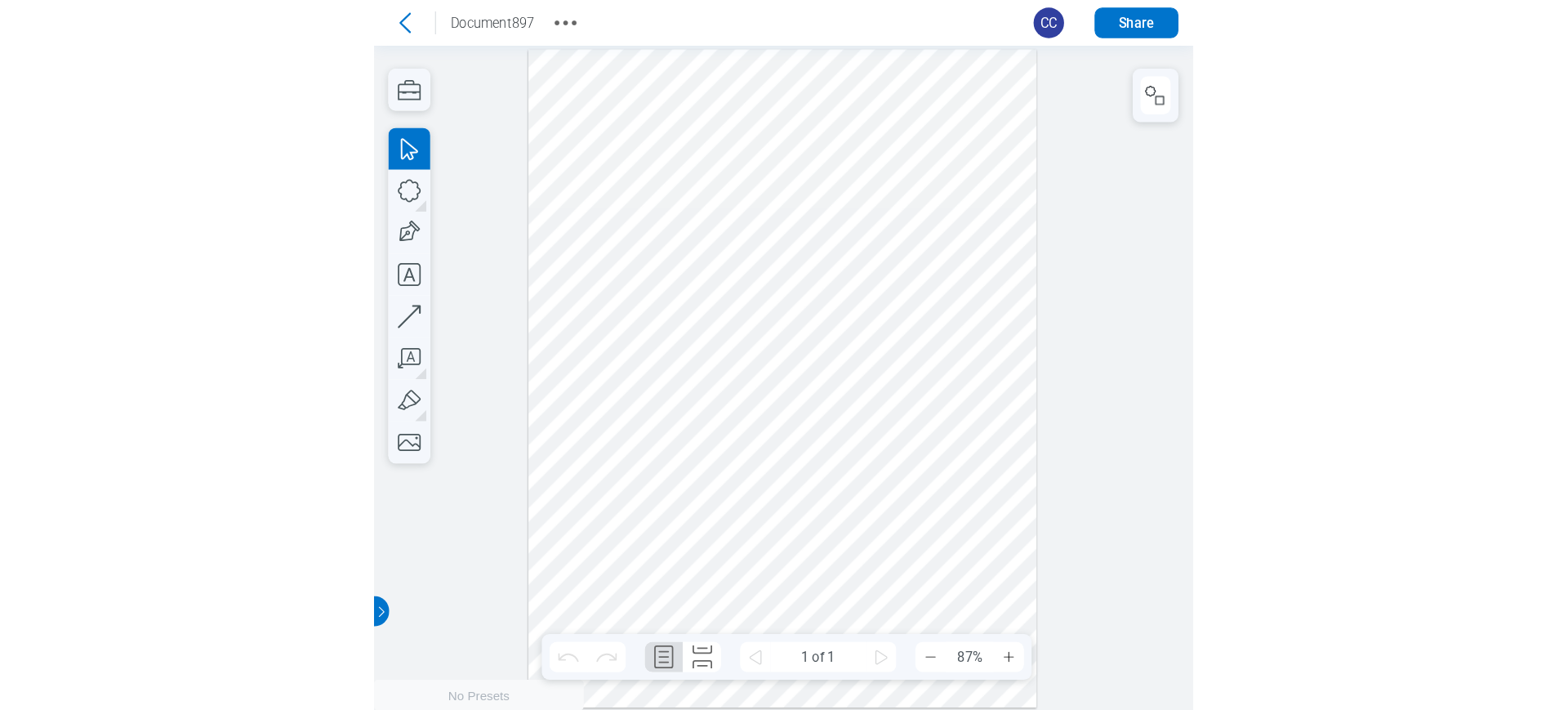 scroll, scrollTop: 0, scrollLeft: 0, axis: both 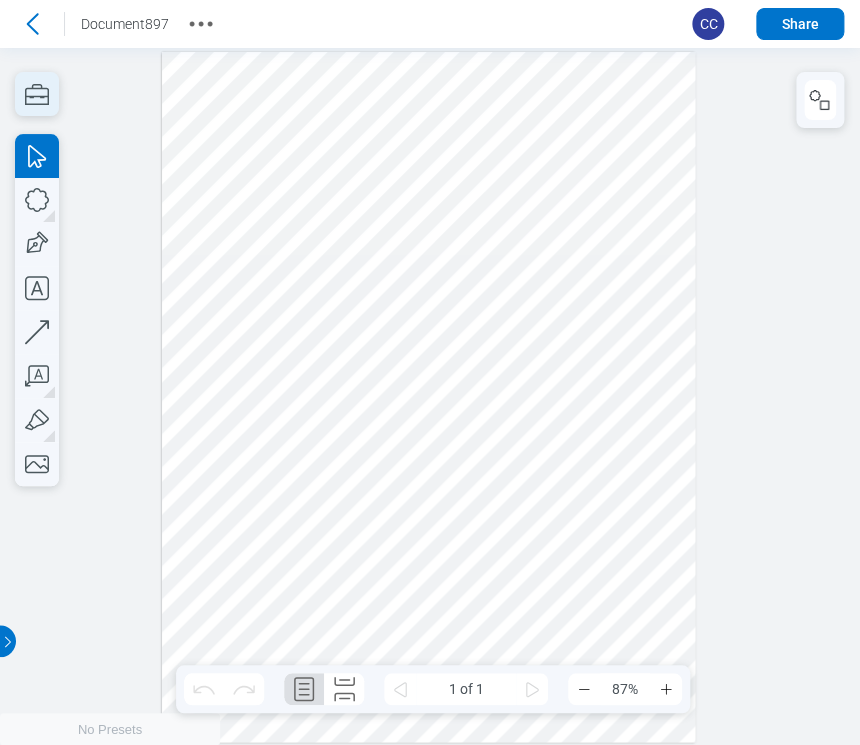 click 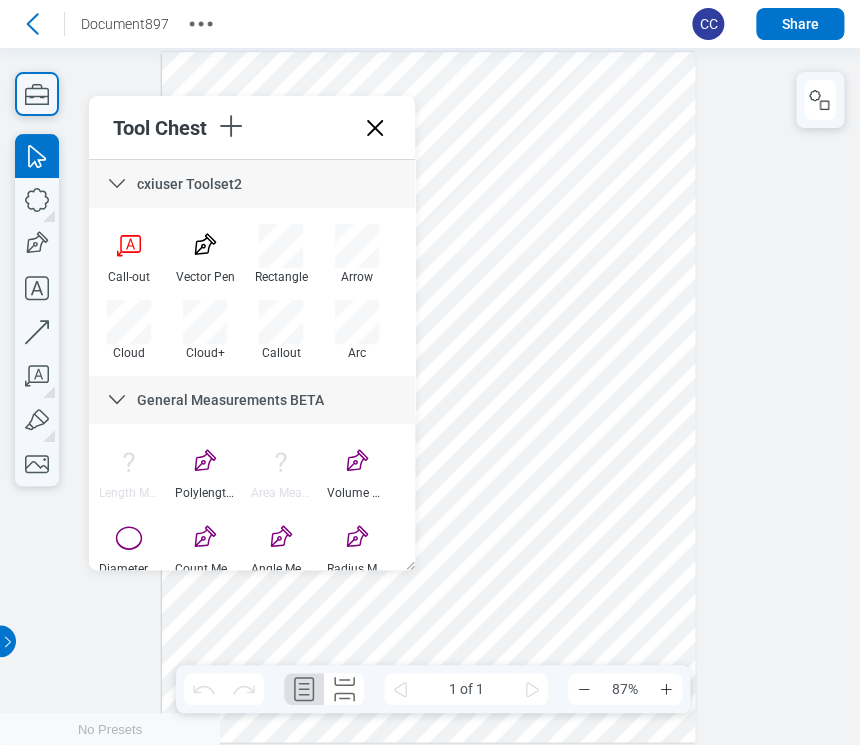 drag, startPoint x: 347, startPoint y: 334, endPoint x: 382, endPoint y: 334, distance: 35 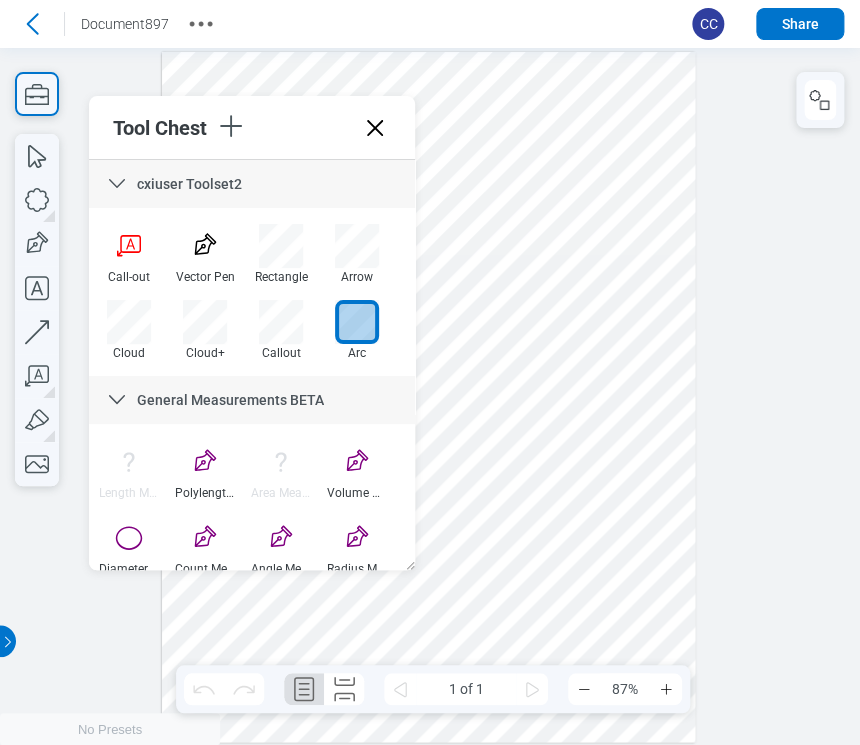 drag, startPoint x: 543, startPoint y: 358, endPoint x: 607, endPoint y: 243, distance: 131.60927 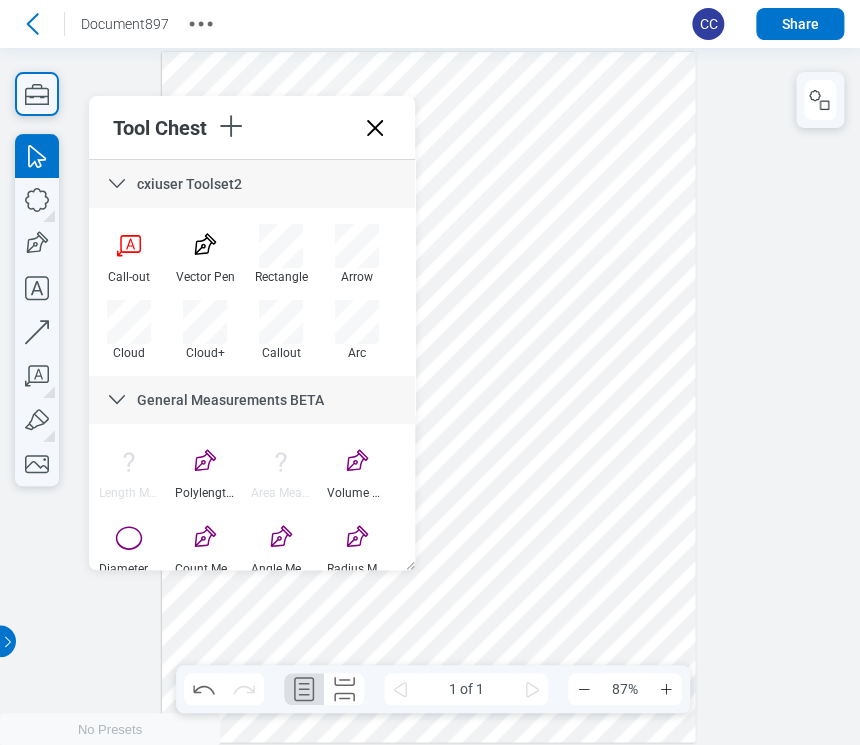 drag, startPoint x: 536, startPoint y: 413, endPoint x: 429, endPoint y: 368, distance: 116.07756 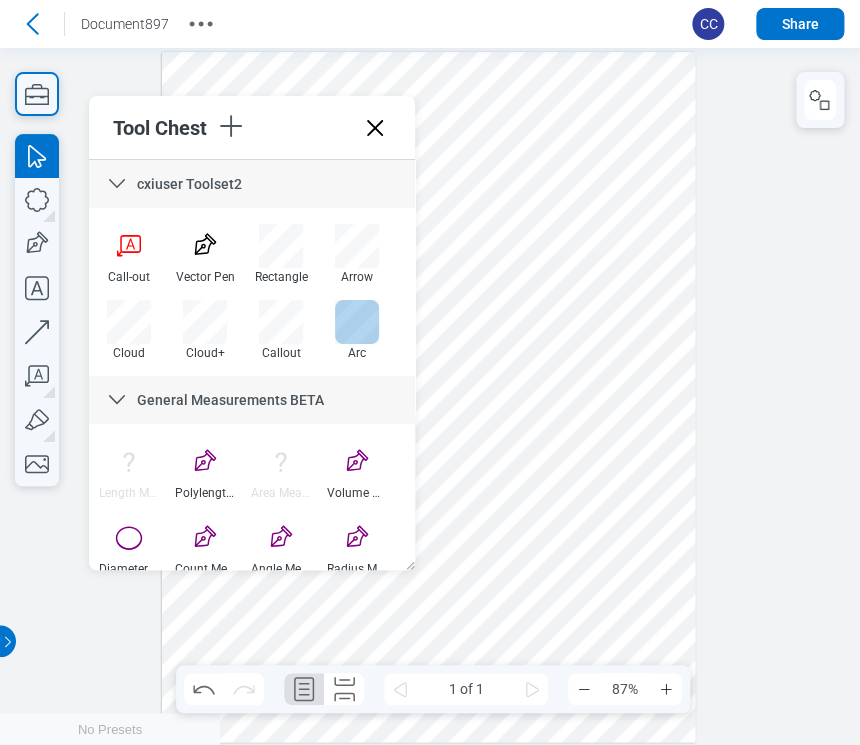 click at bounding box center (357, 322) 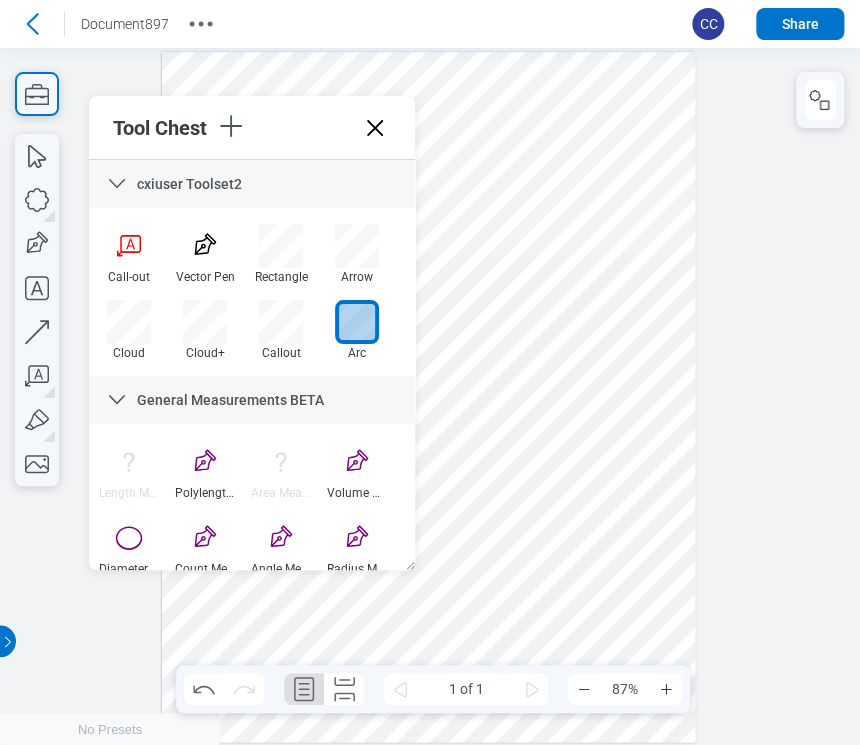 drag, startPoint x: 514, startPoint y: 517, endPoint x: 606, endPoint y: 418, distance: 135.14807 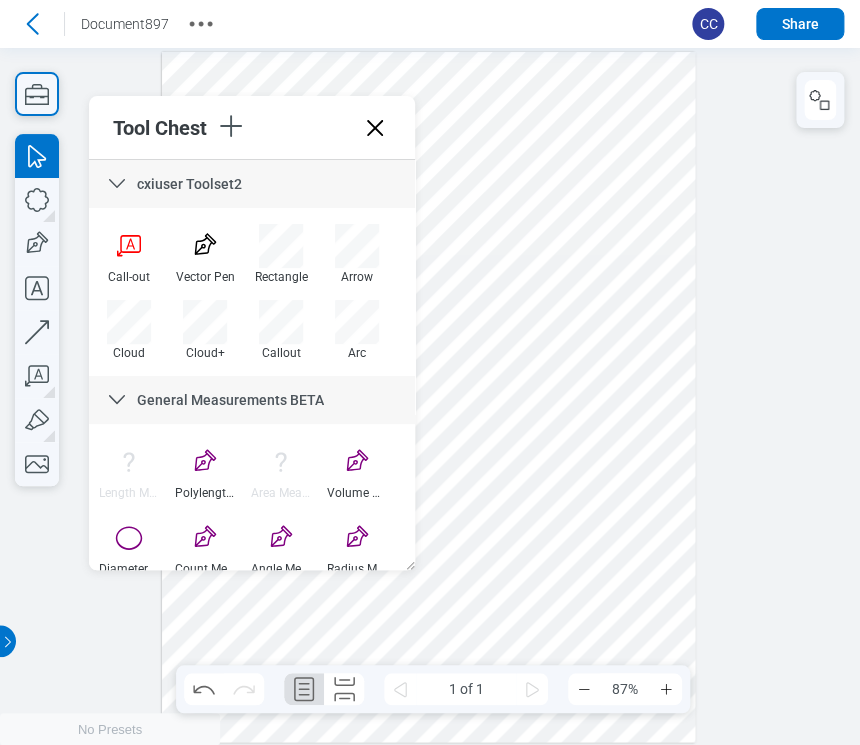 click at bounding box center (428, 397) 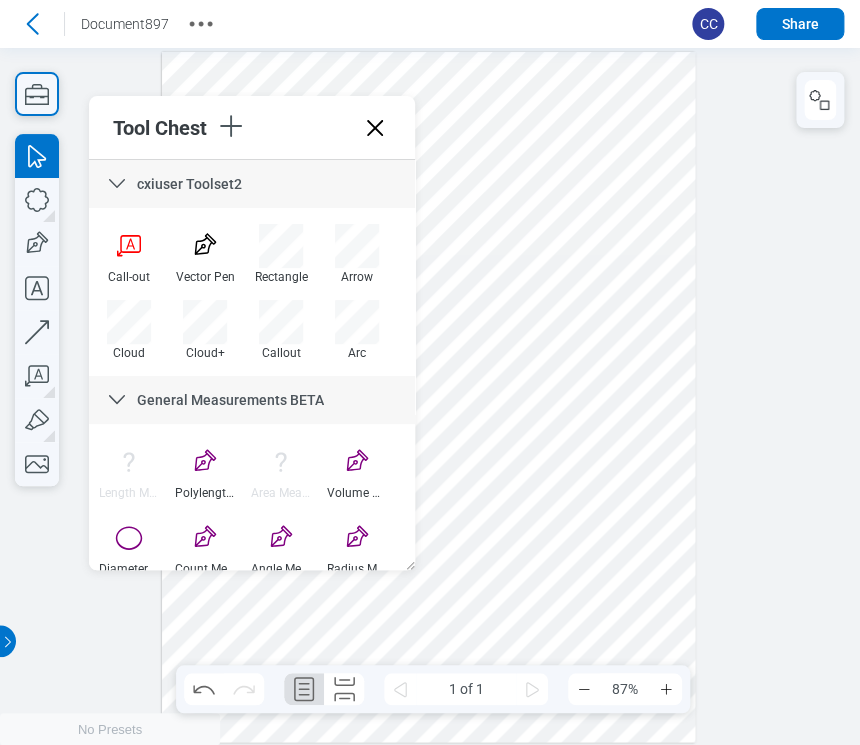 click 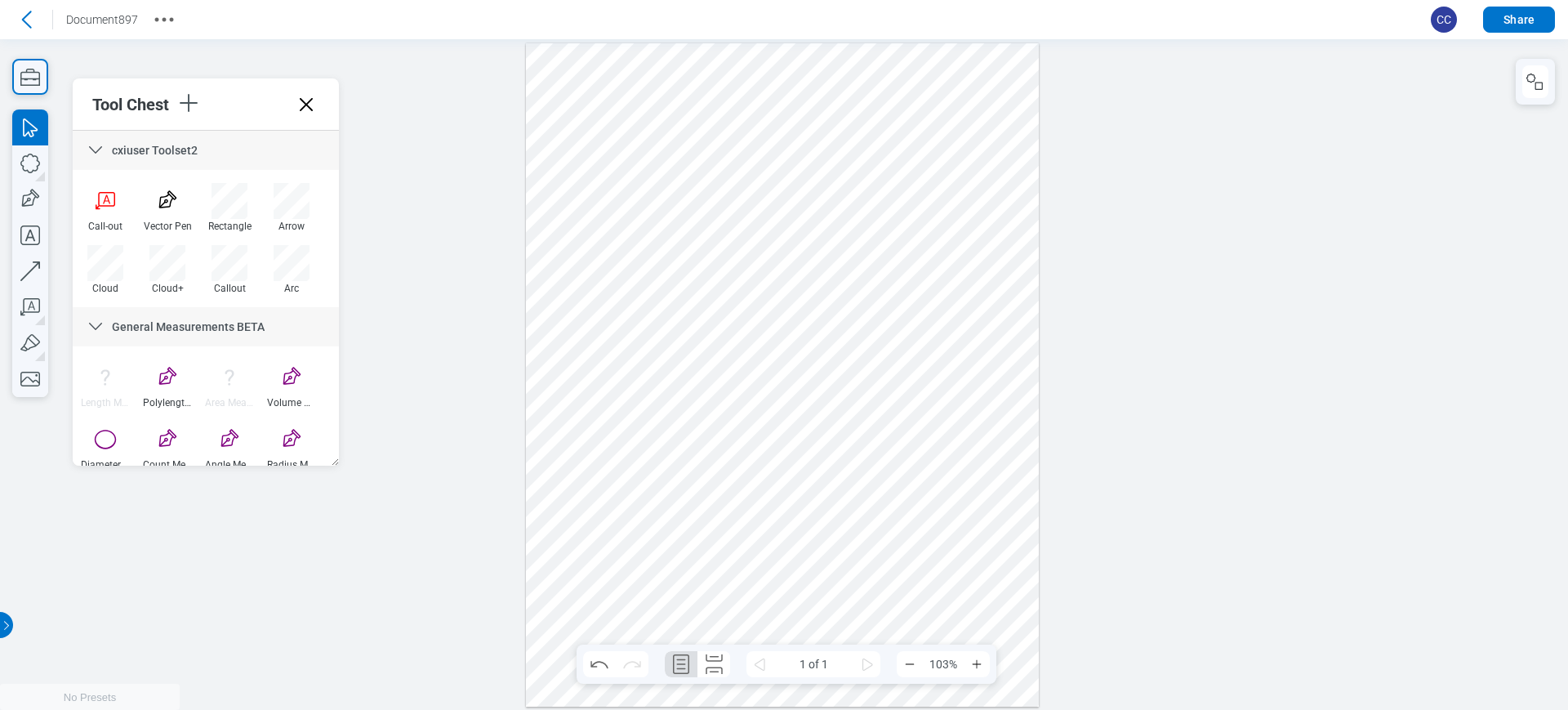 scroll, scrollTop: 0, scrollLeft: 0, axis: both 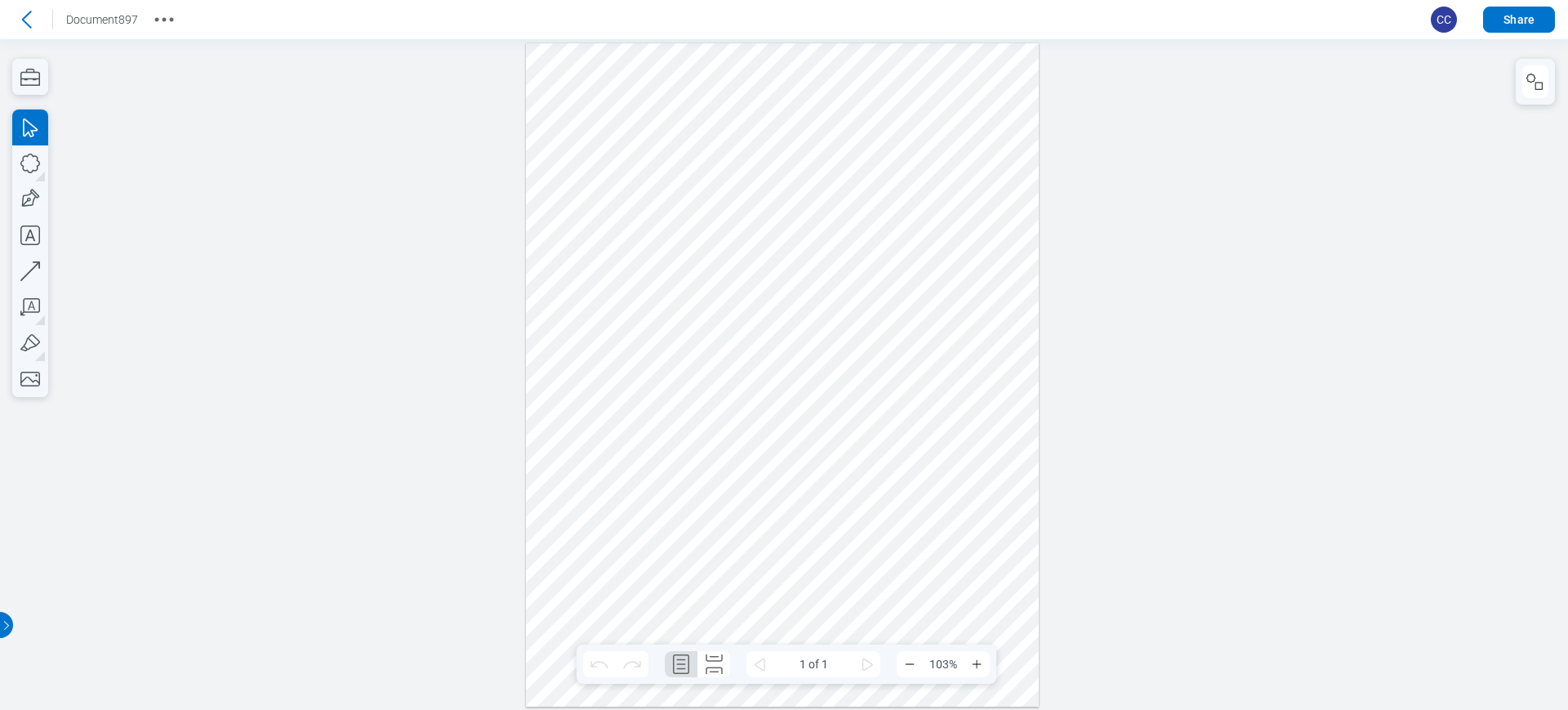 click 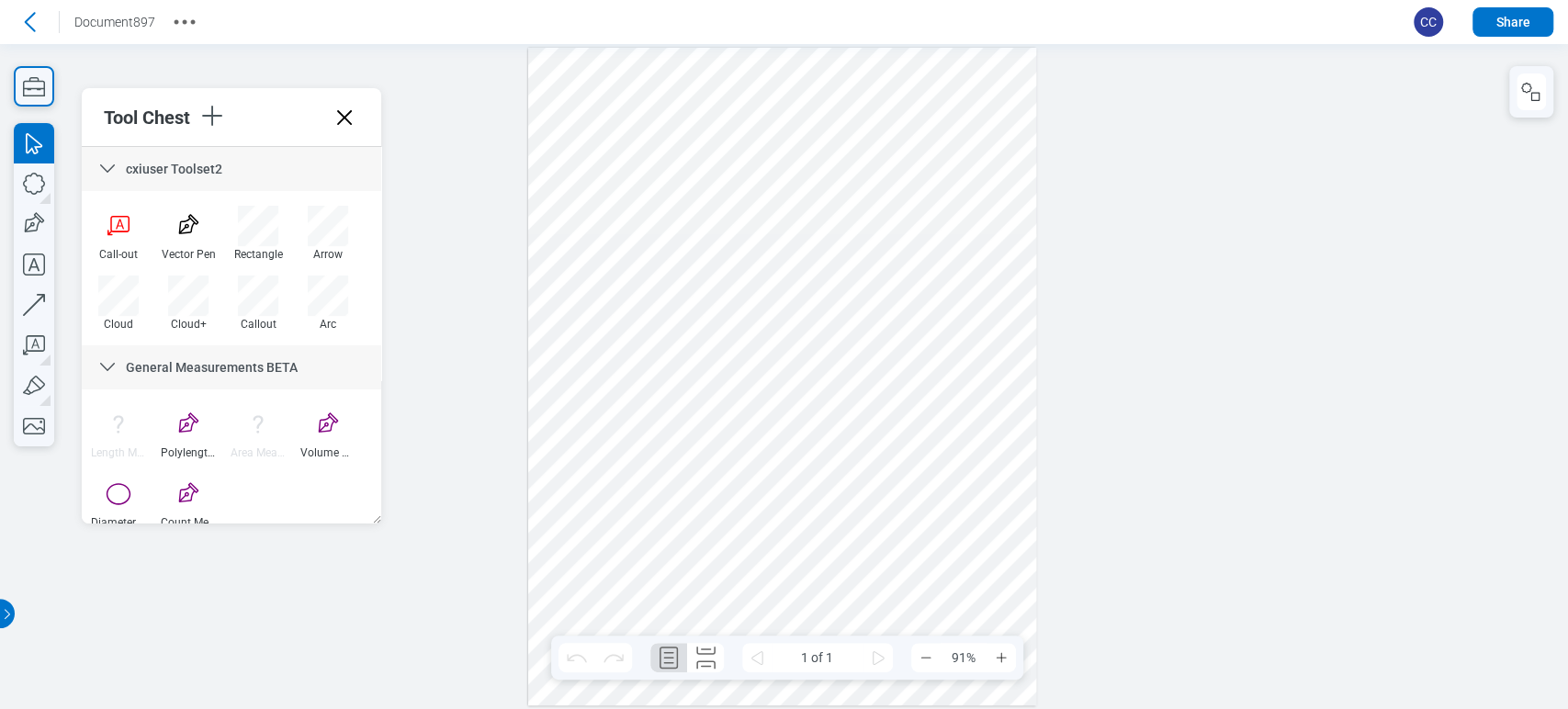 type 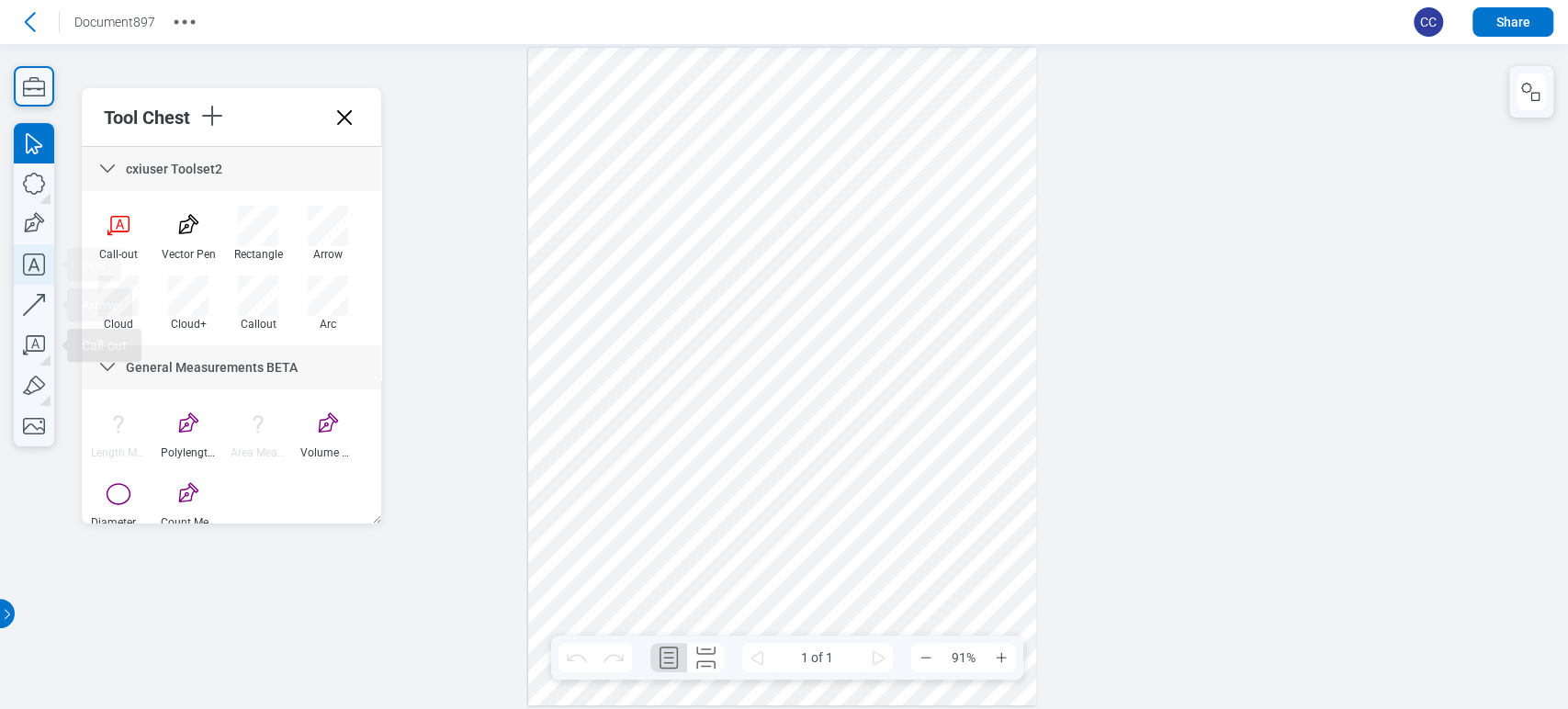 click on "Text Arrow Call-out" at bounding box center [34, 285] 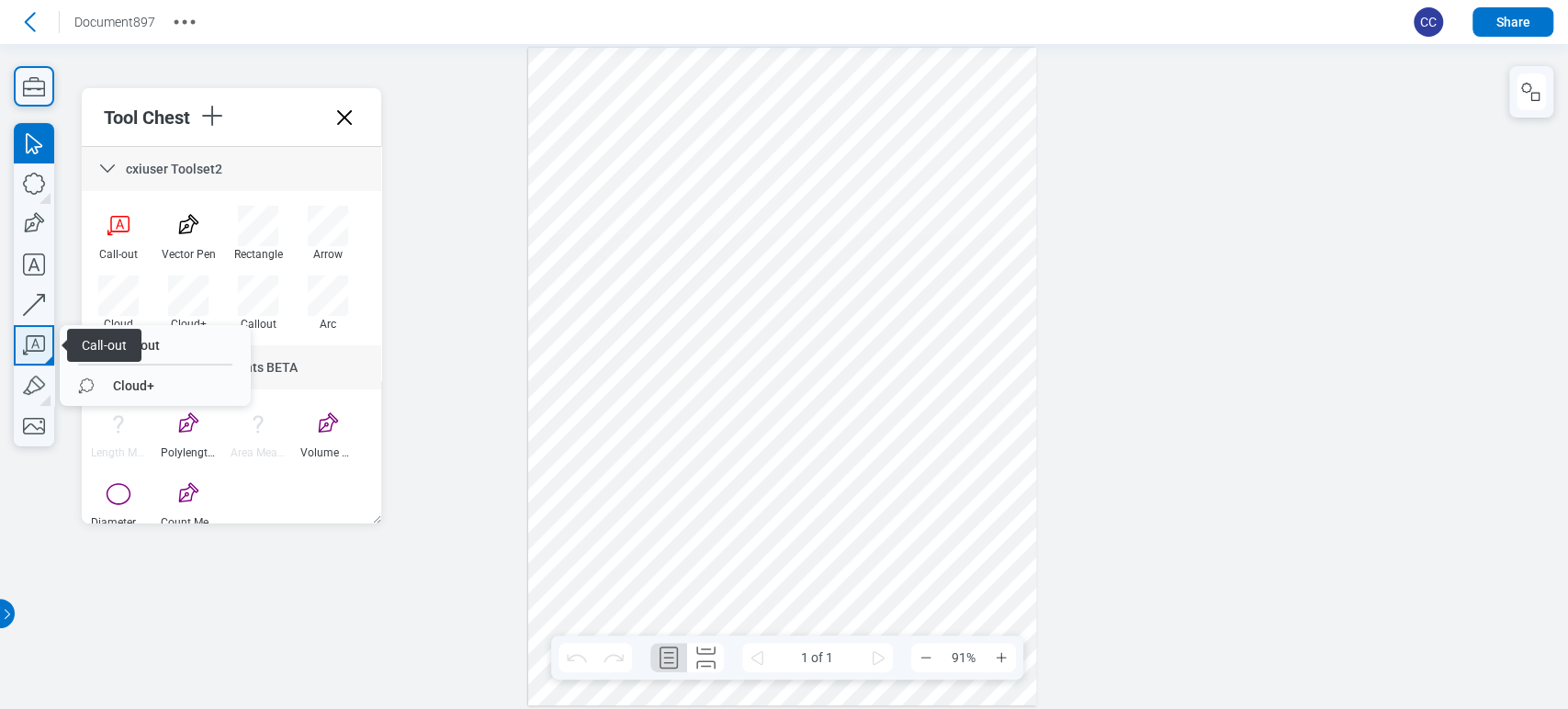 click 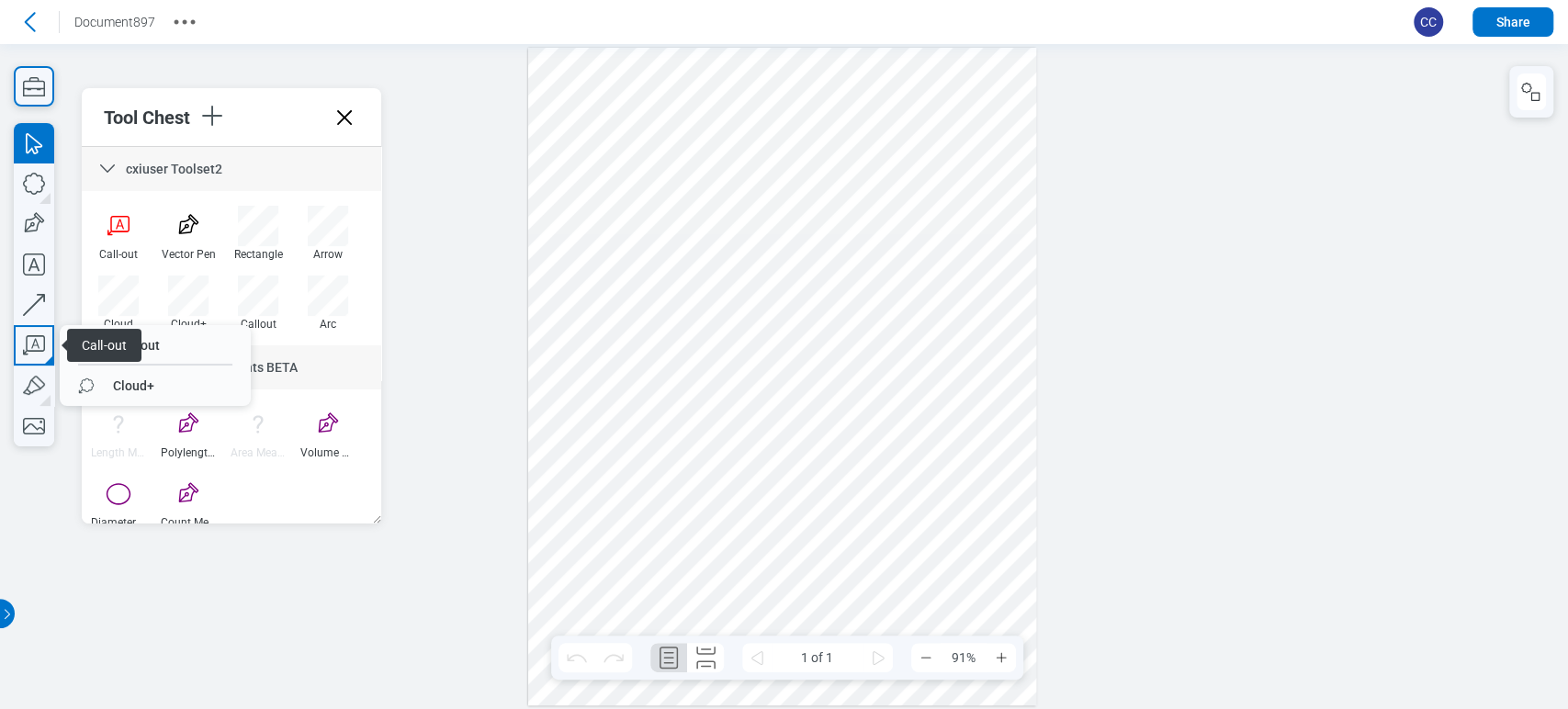 drag, startPoint x: 113, startPoint y: 371, endPoint x: 272, endPoint y: 358, distance: 159.53056 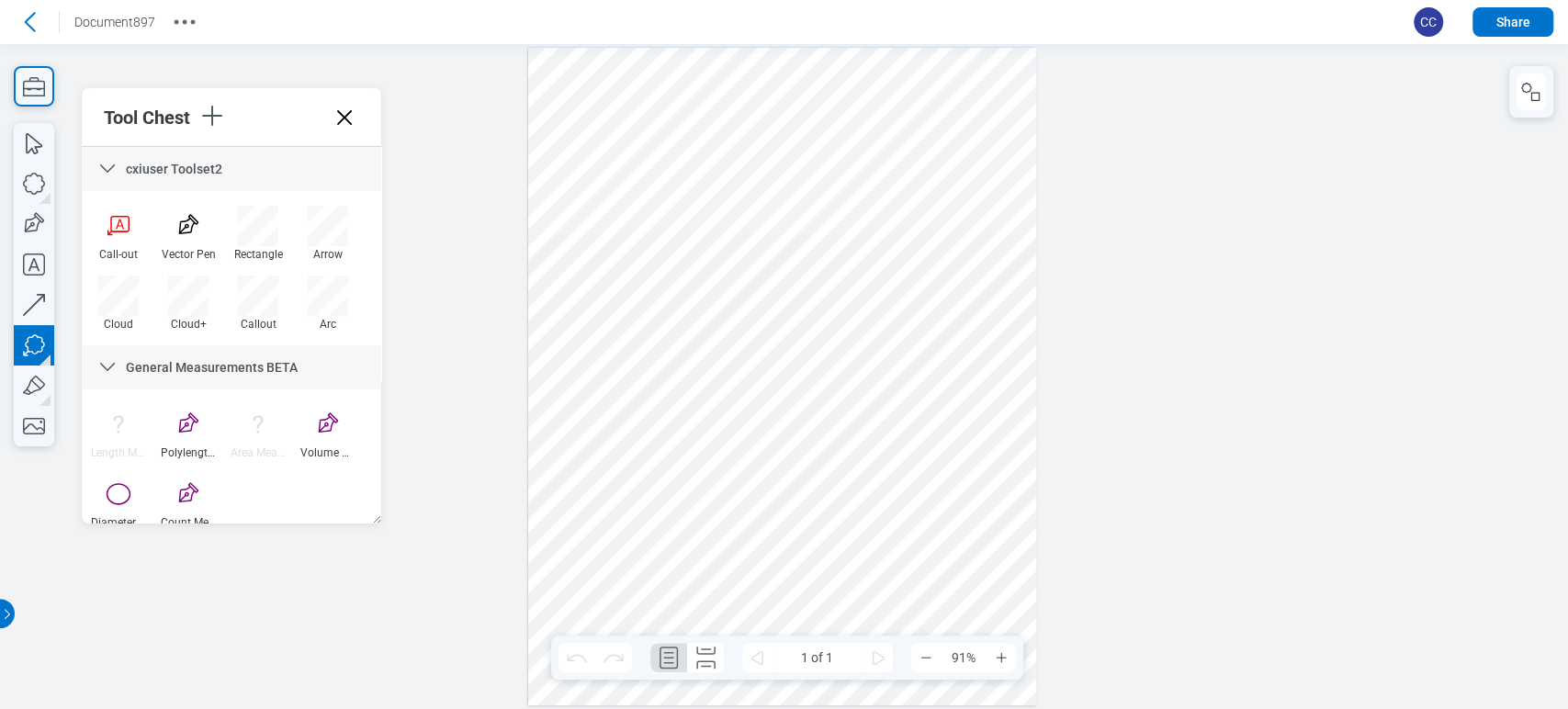 drag, startPoint x: 769, startPoint y: 202, endPoint x: 807, endPoint y: 244, distance: 56.6392 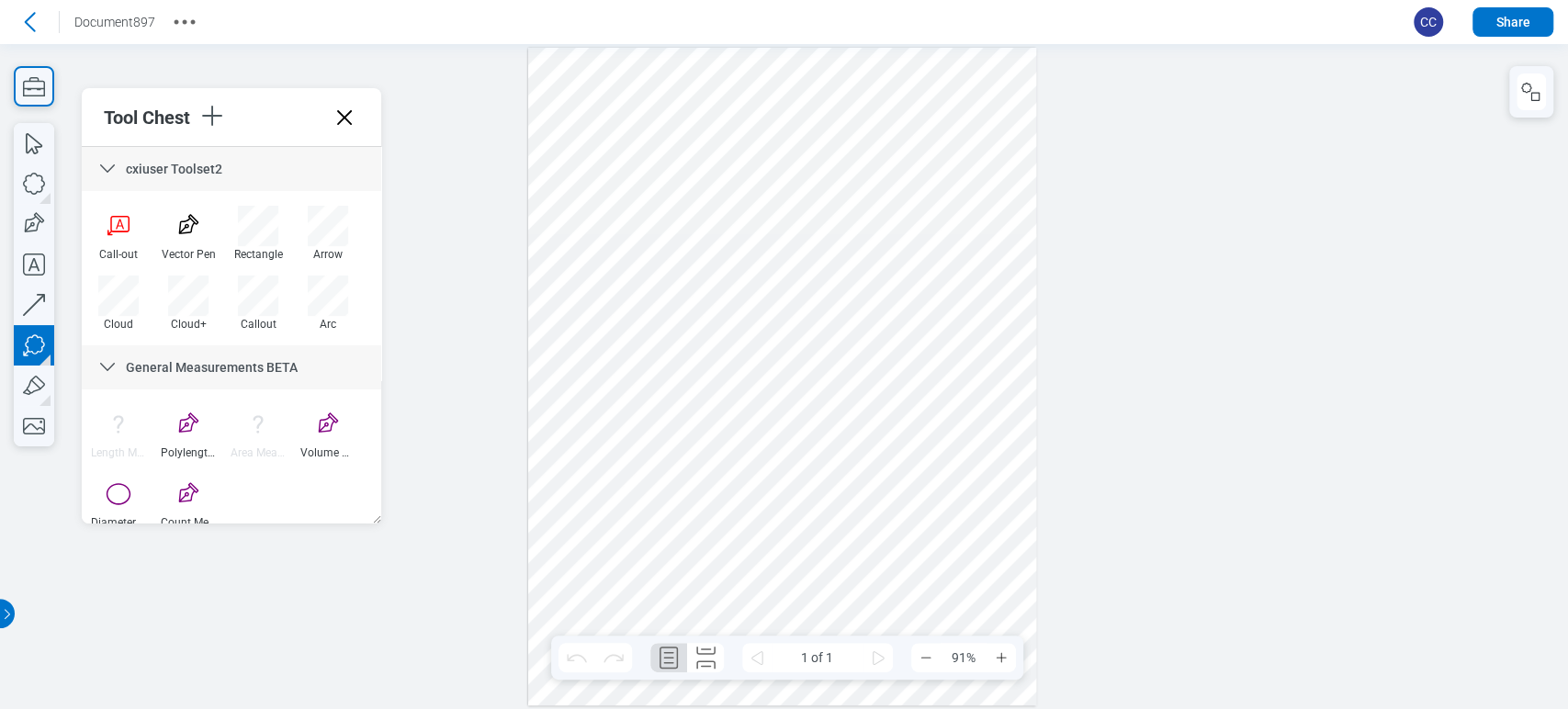 click at bounding box center [783, 377] 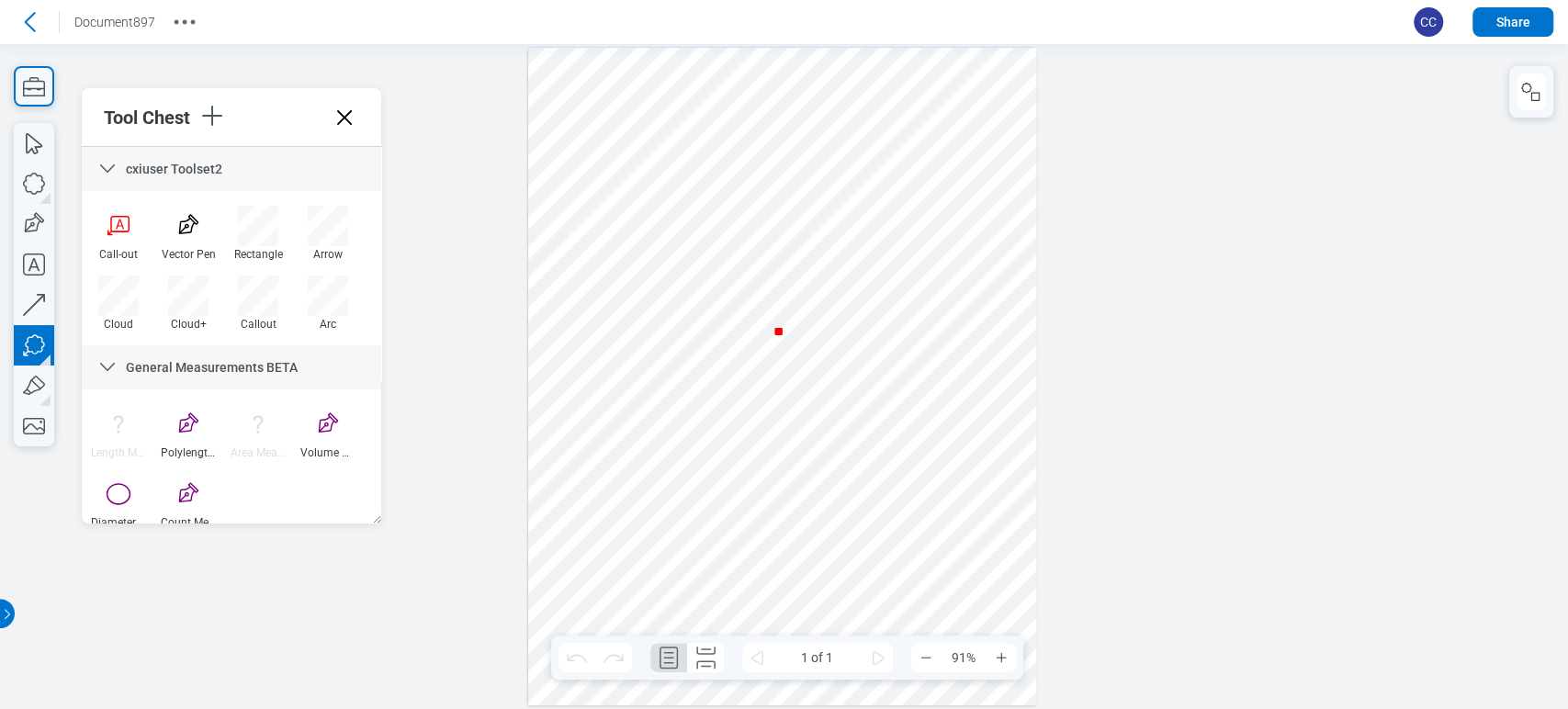 type 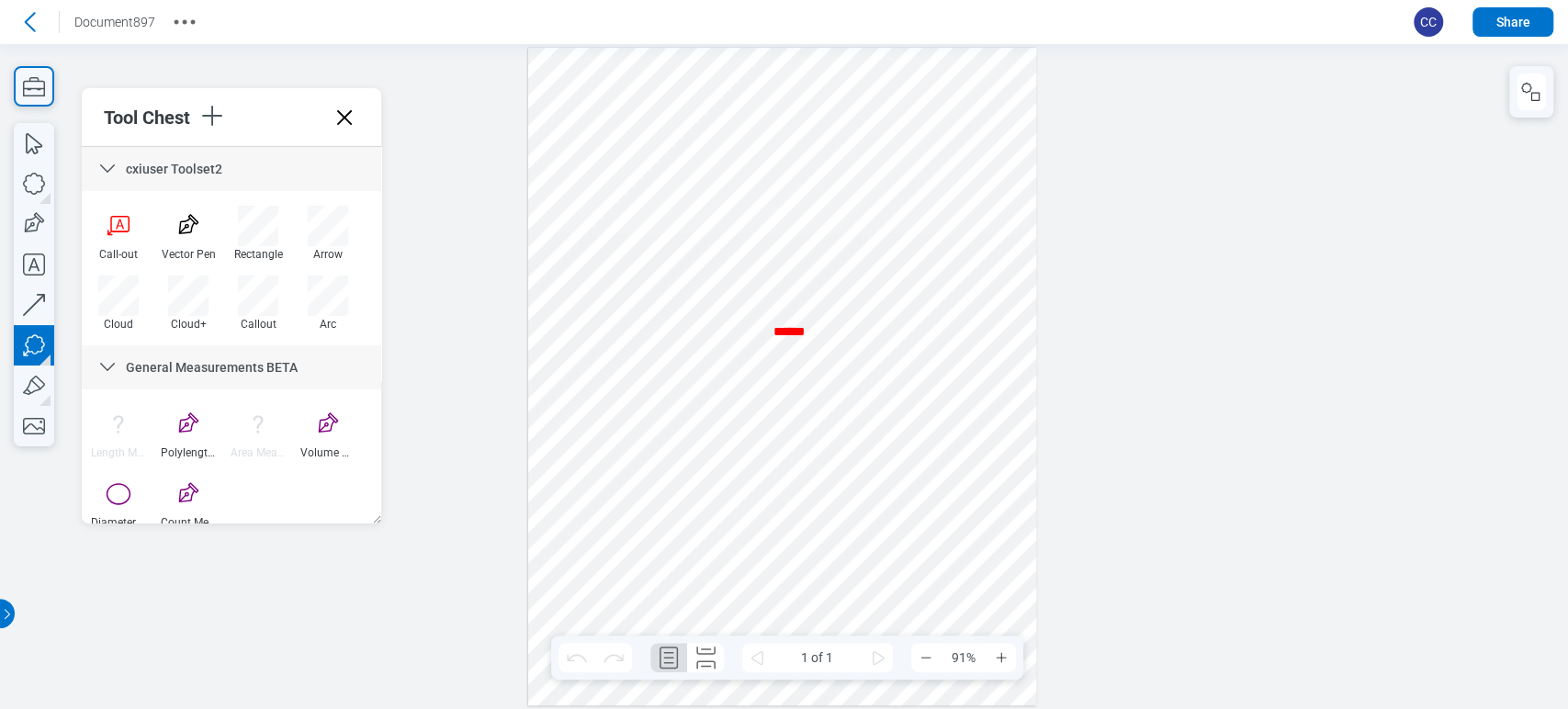 click at bounding box center [783, 377] 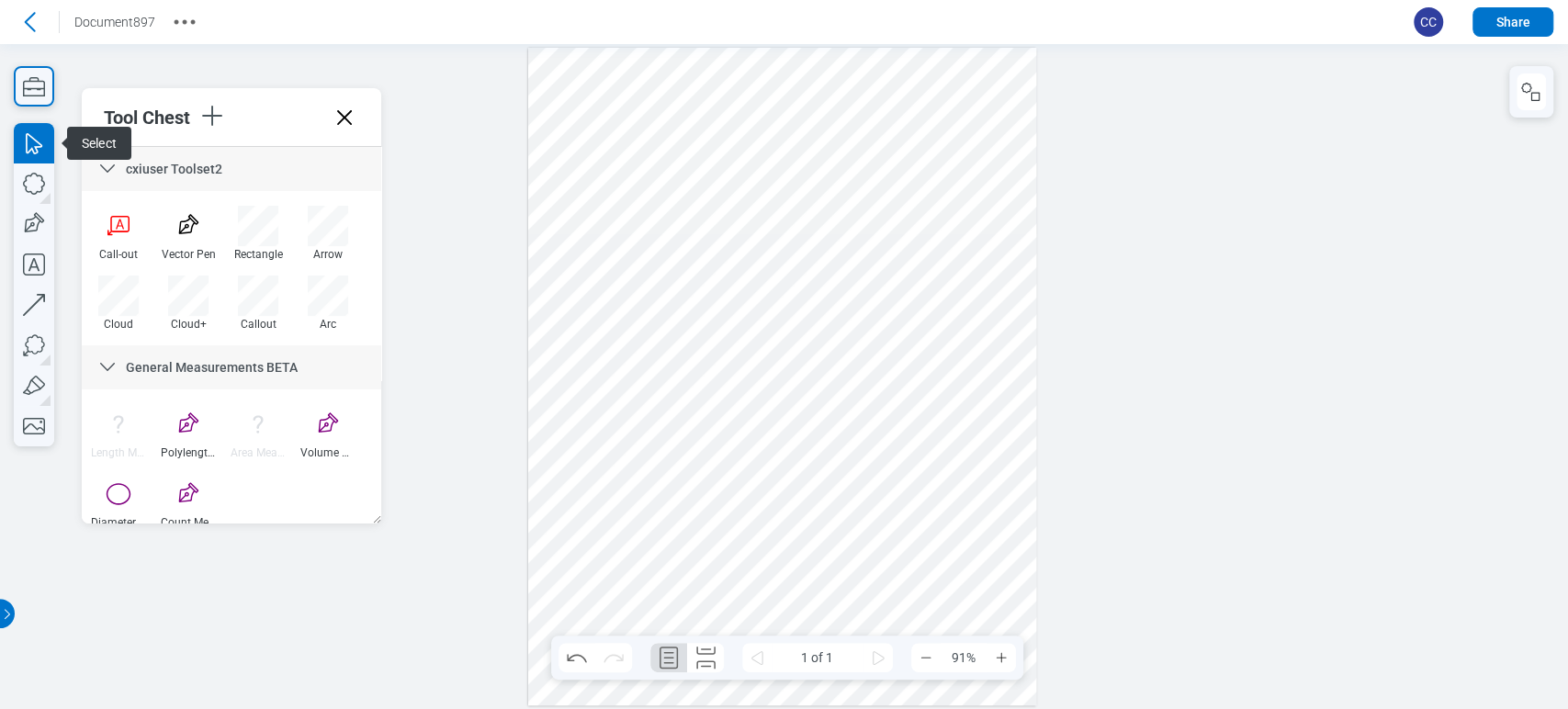 click at bounding box center (783, 377) 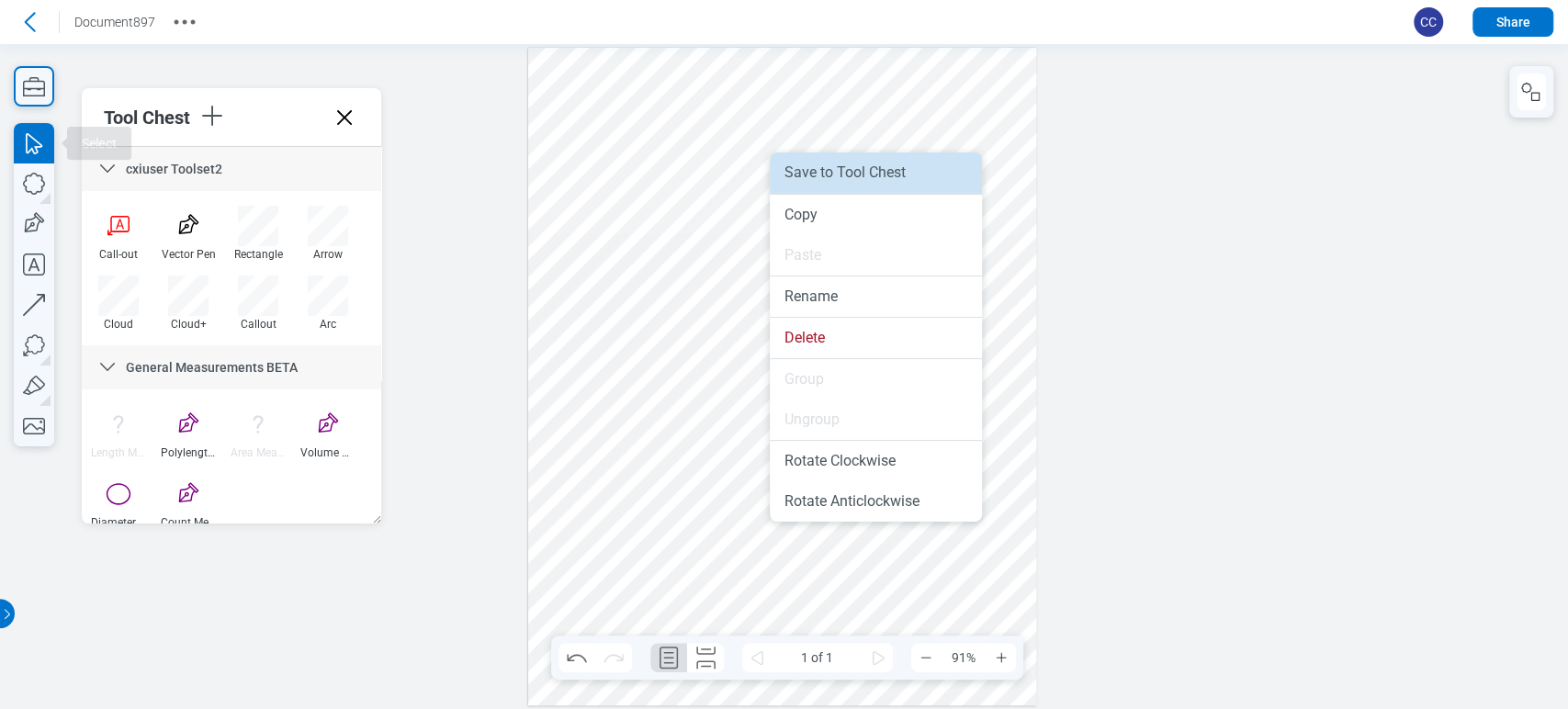 click on "Save to Tool Chest" at bounding box center (875, 173) 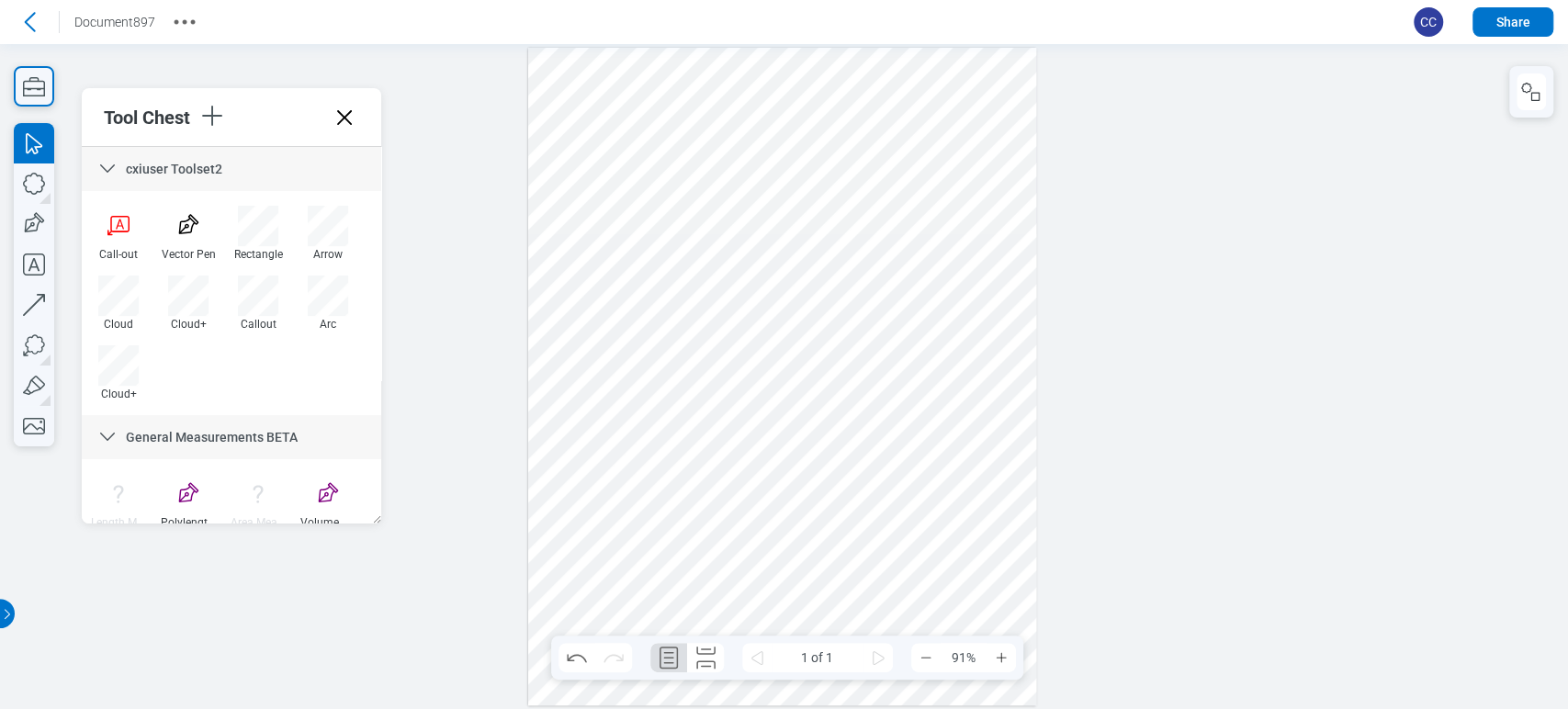 click at bounding box center (784, 377) 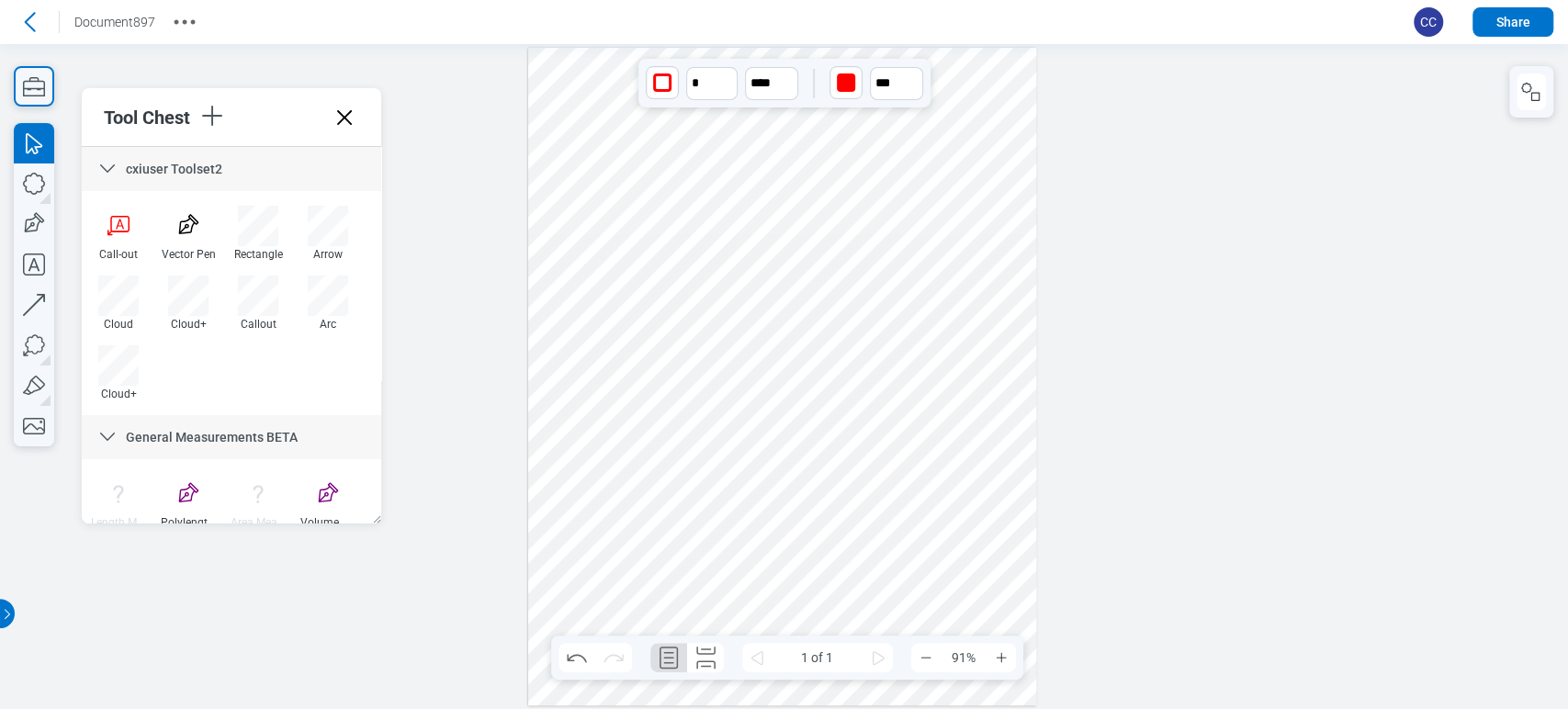 click at bounding box center (784, 377) 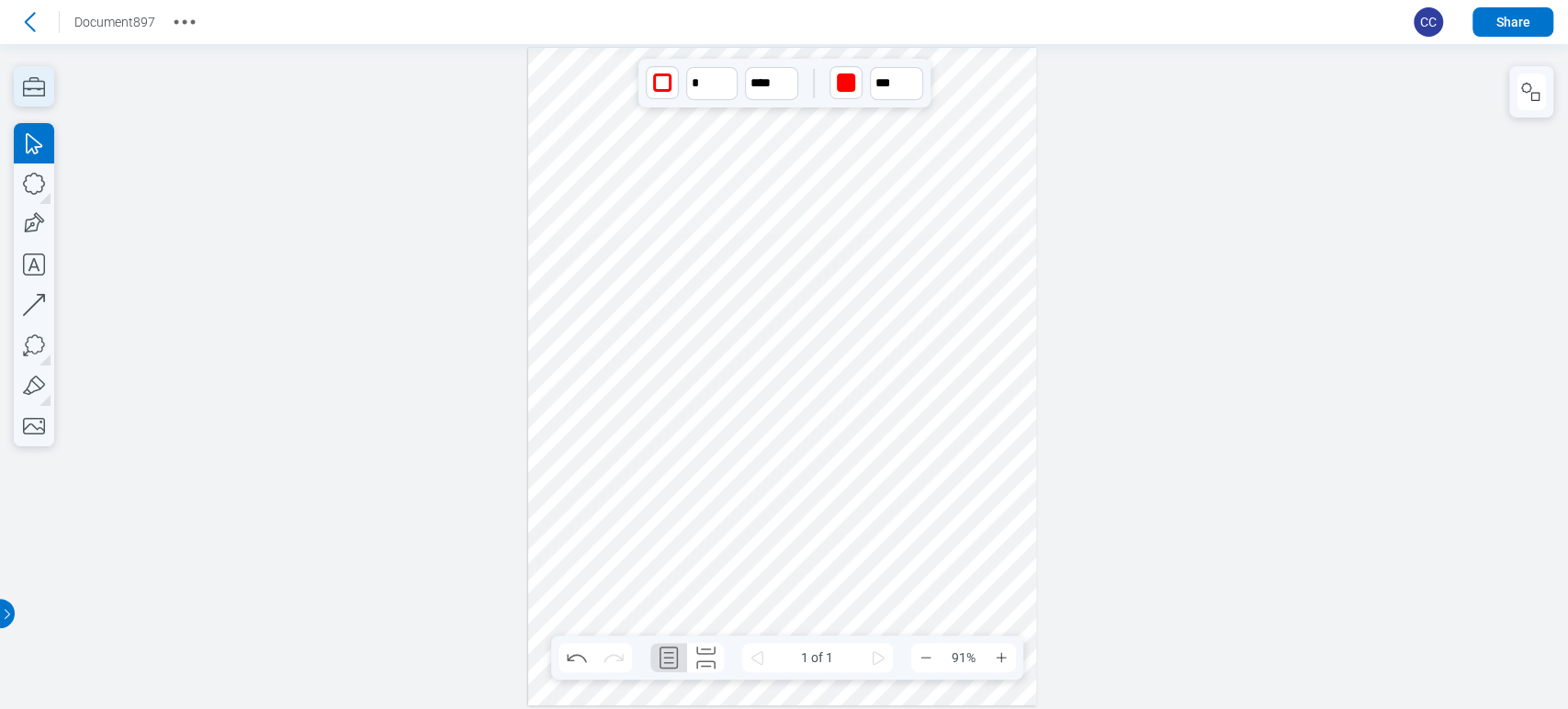 click 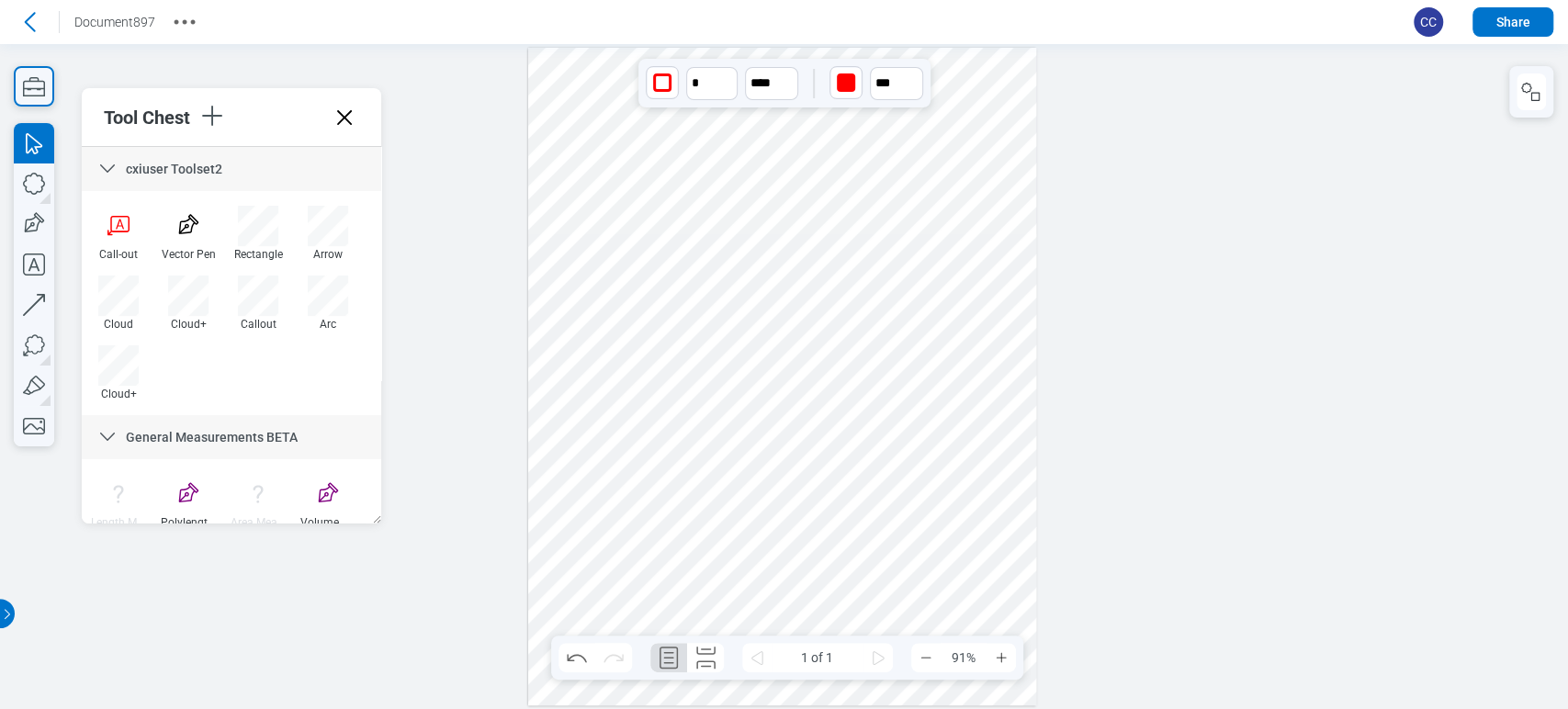 click 